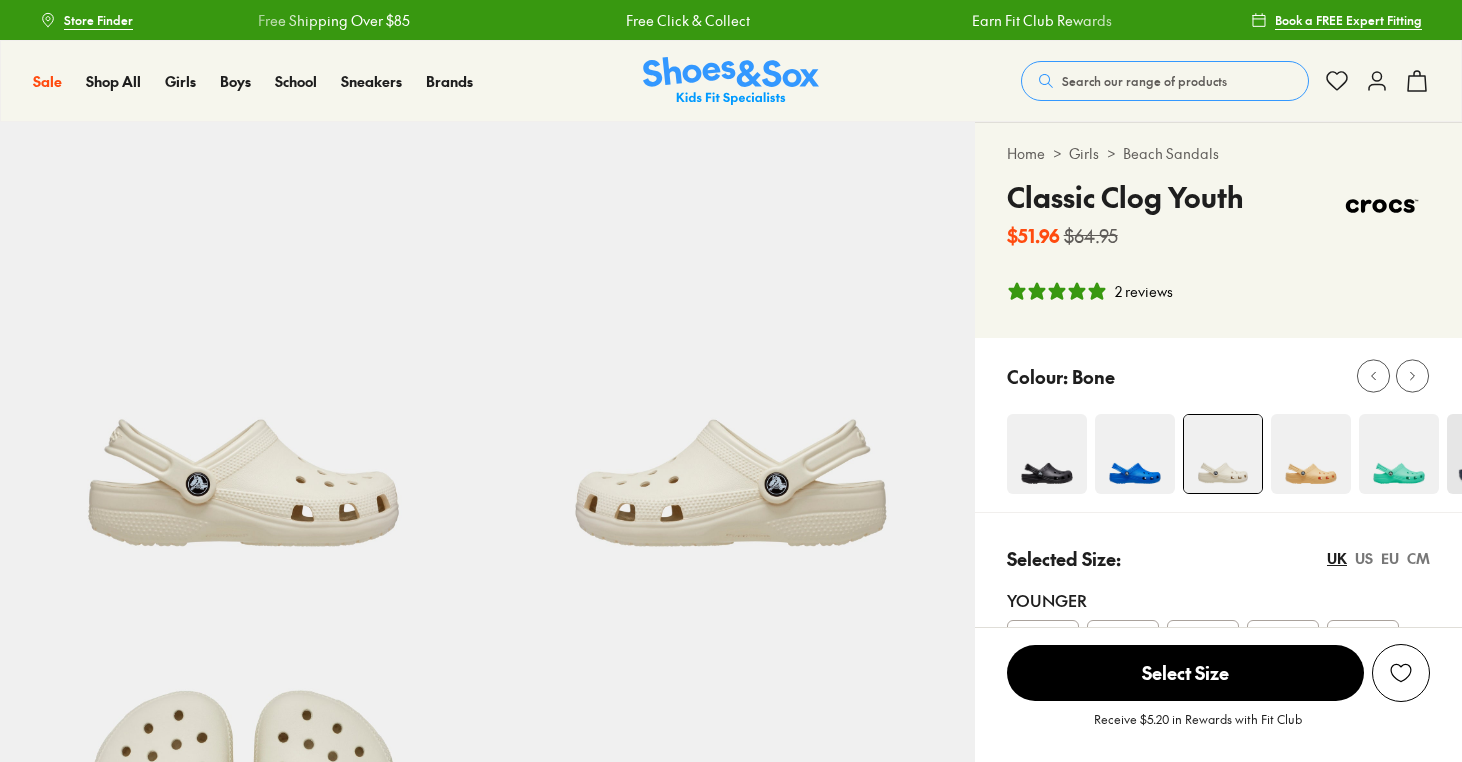 select on "*" 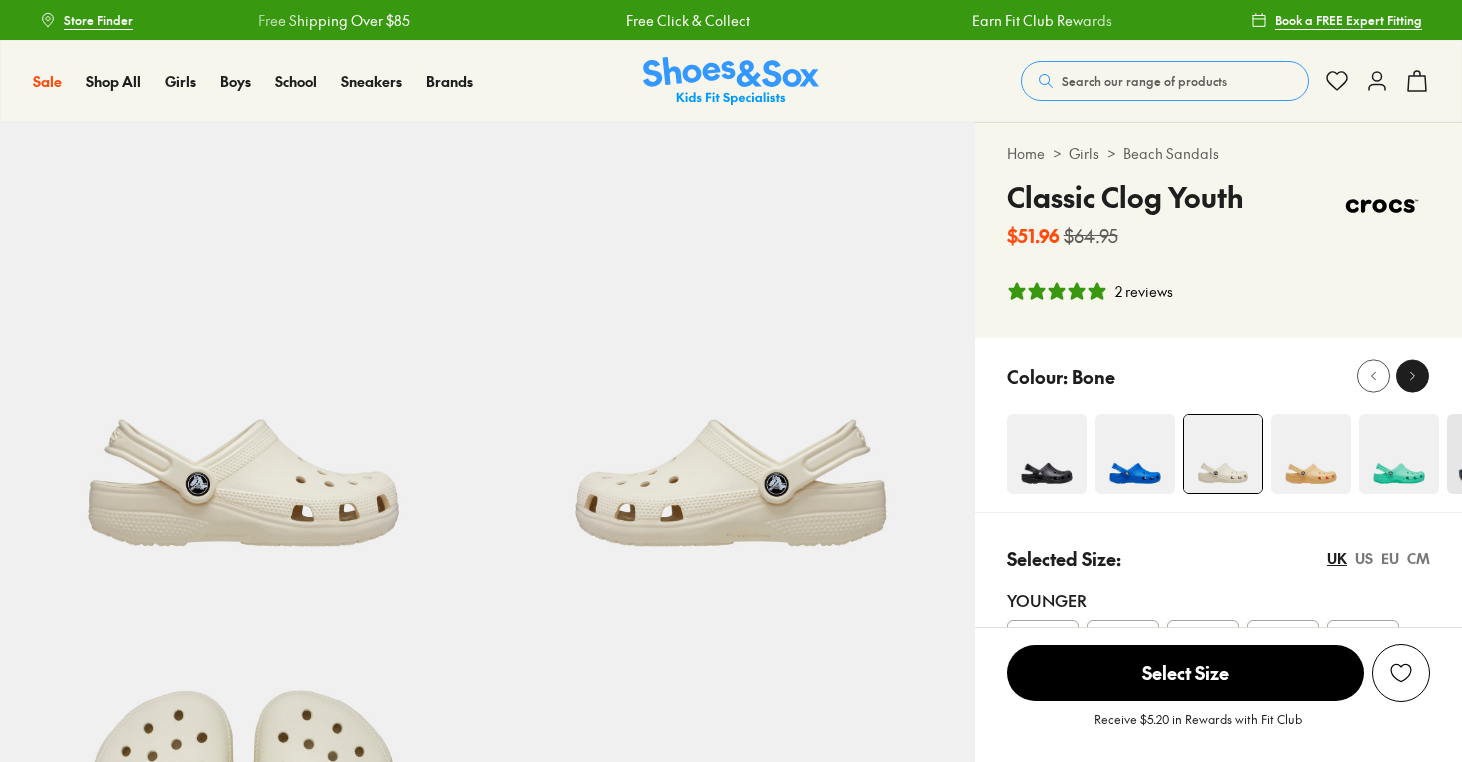 click 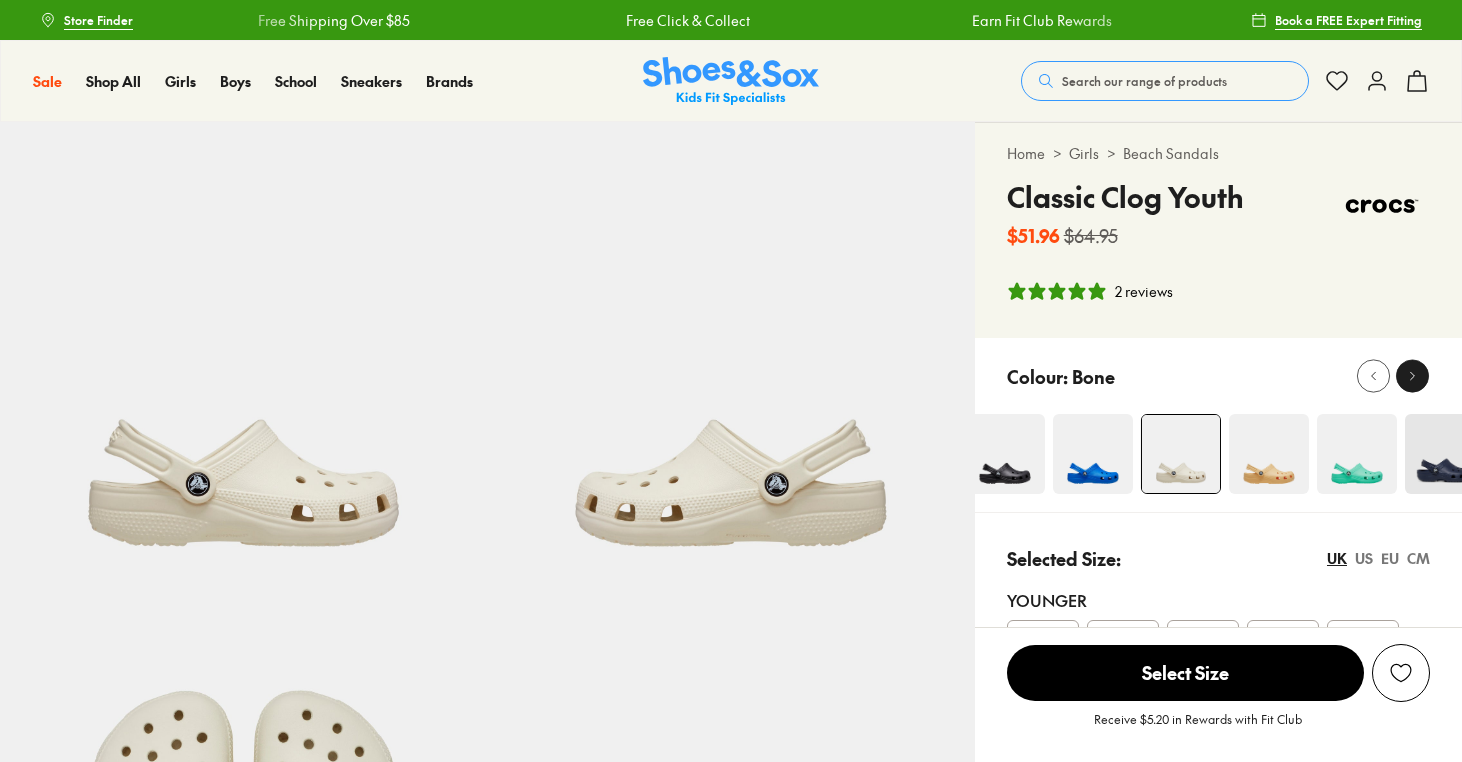 click 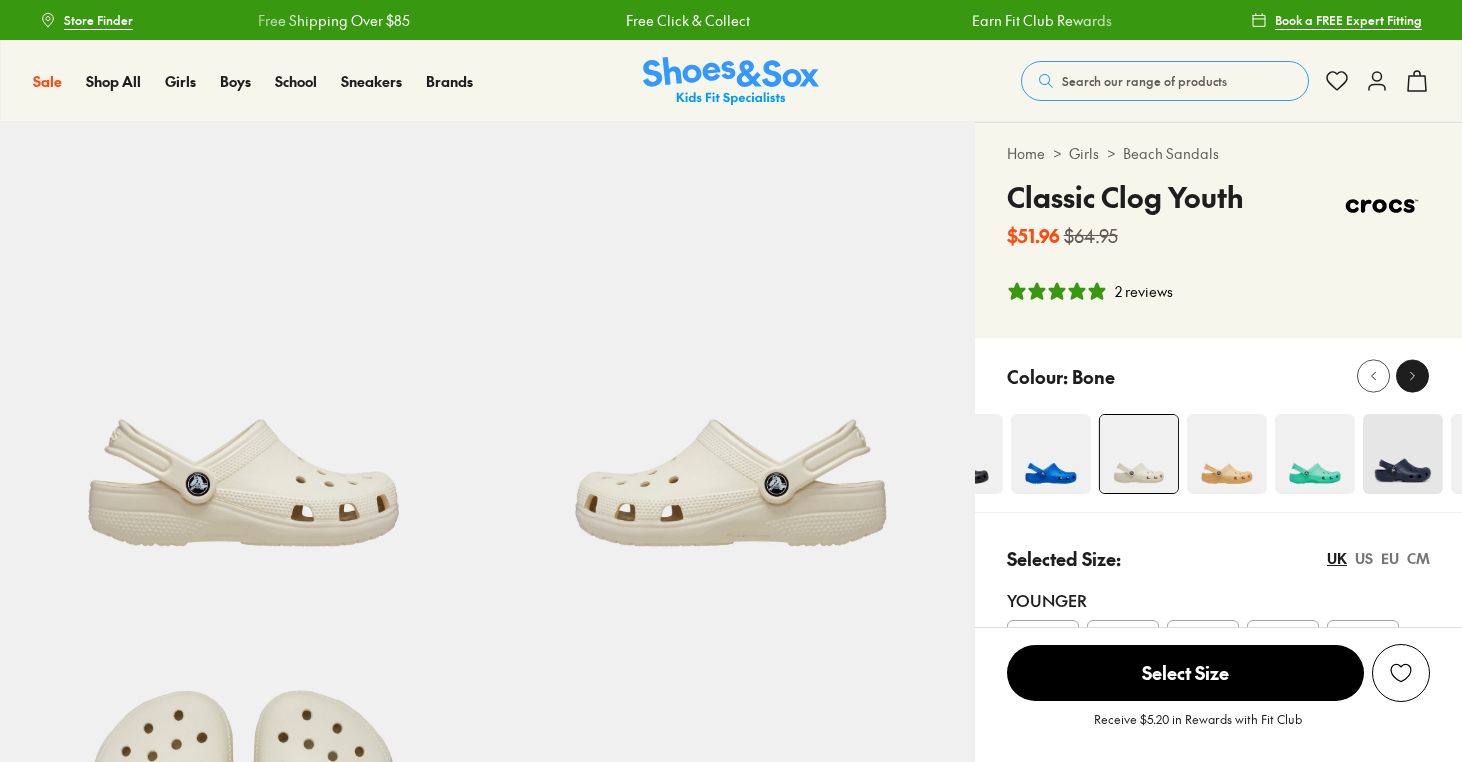 click 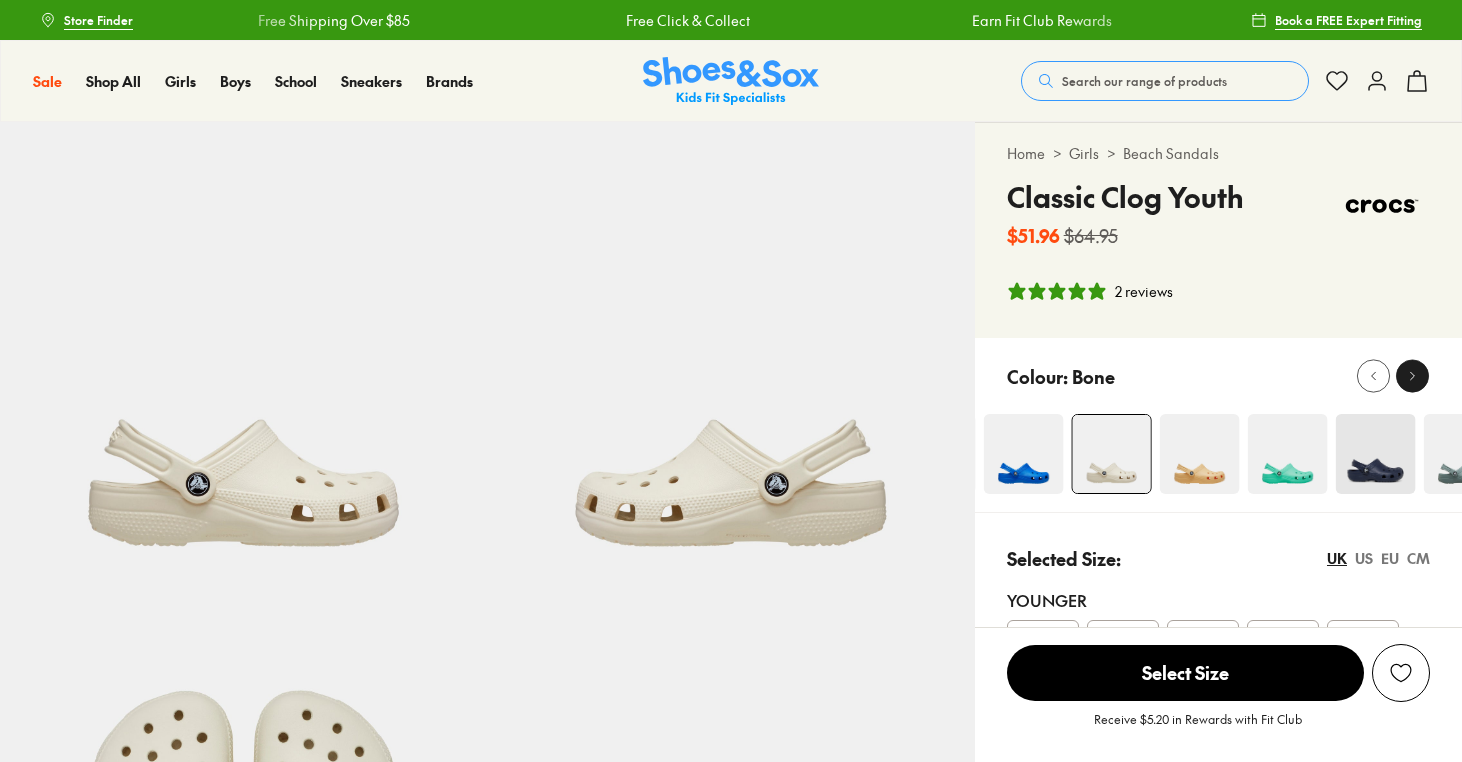 scroll, scrollTop: 0, scrollLeft: 0, axis: both 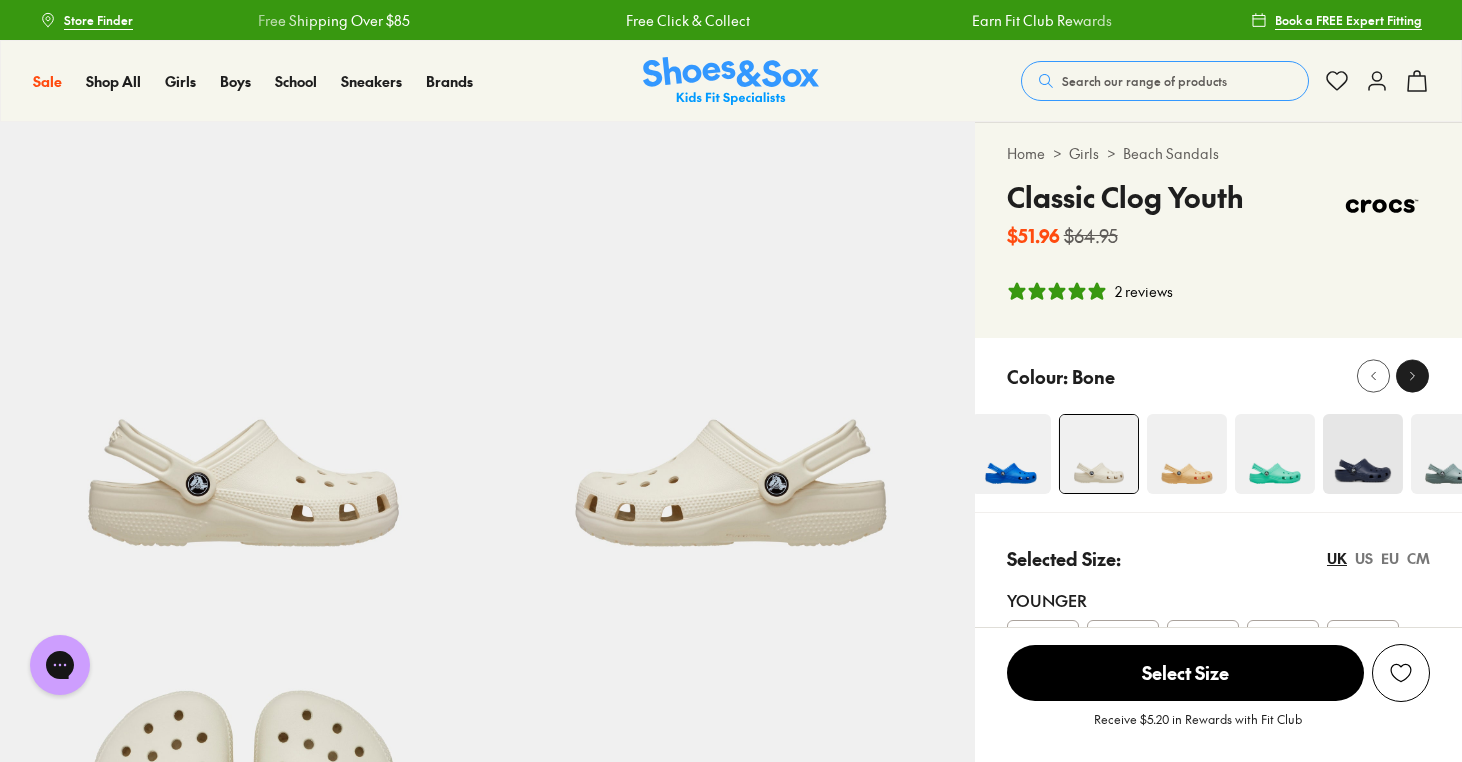 click 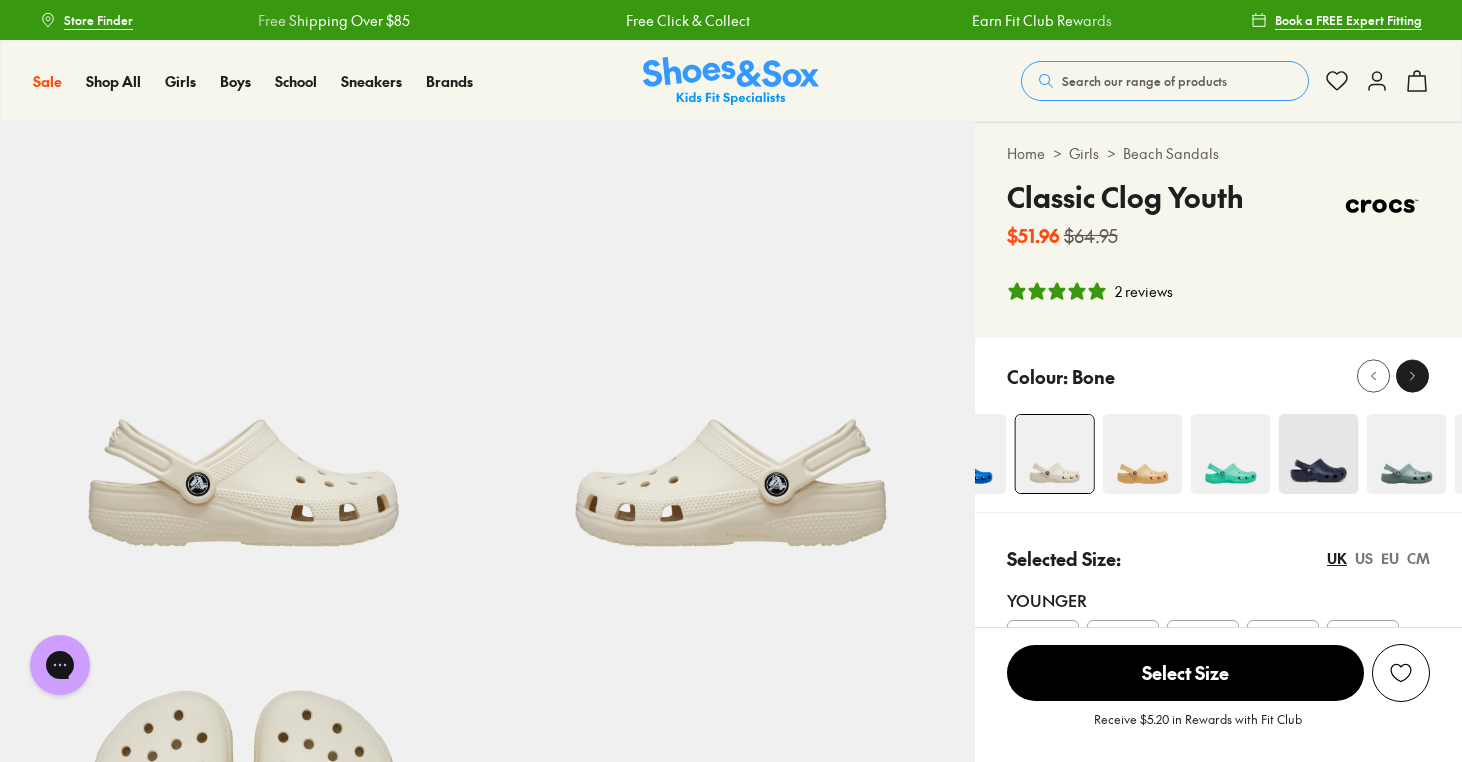 click 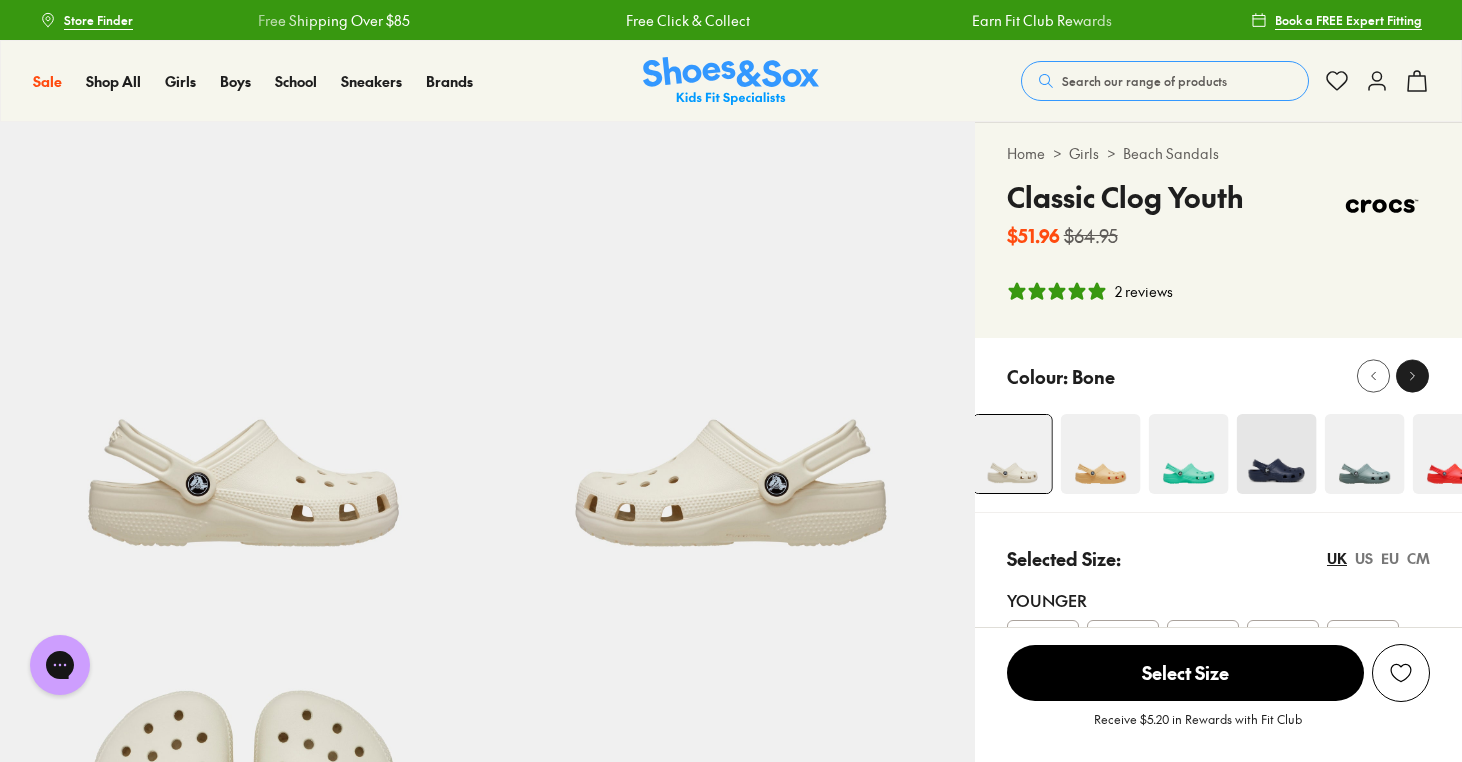 click 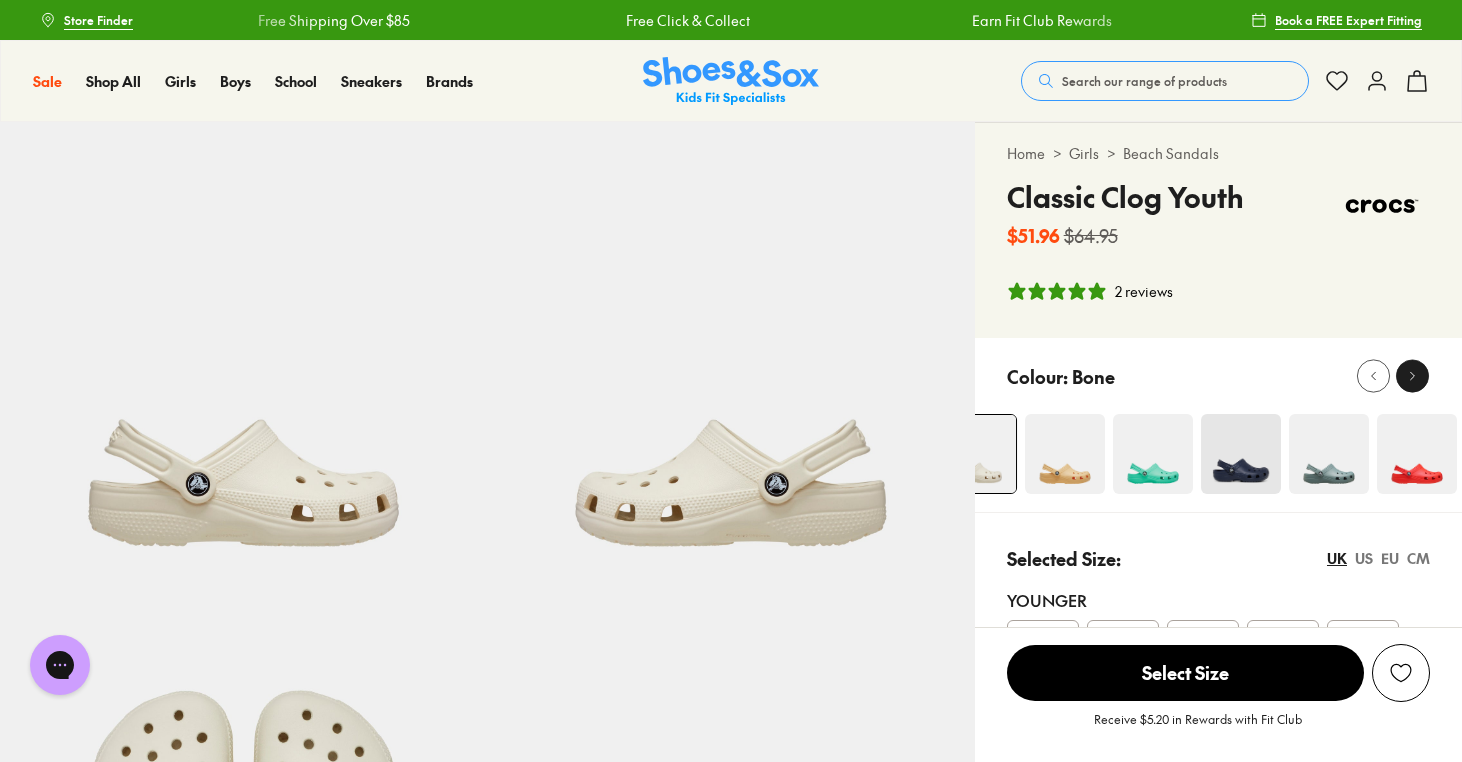 click 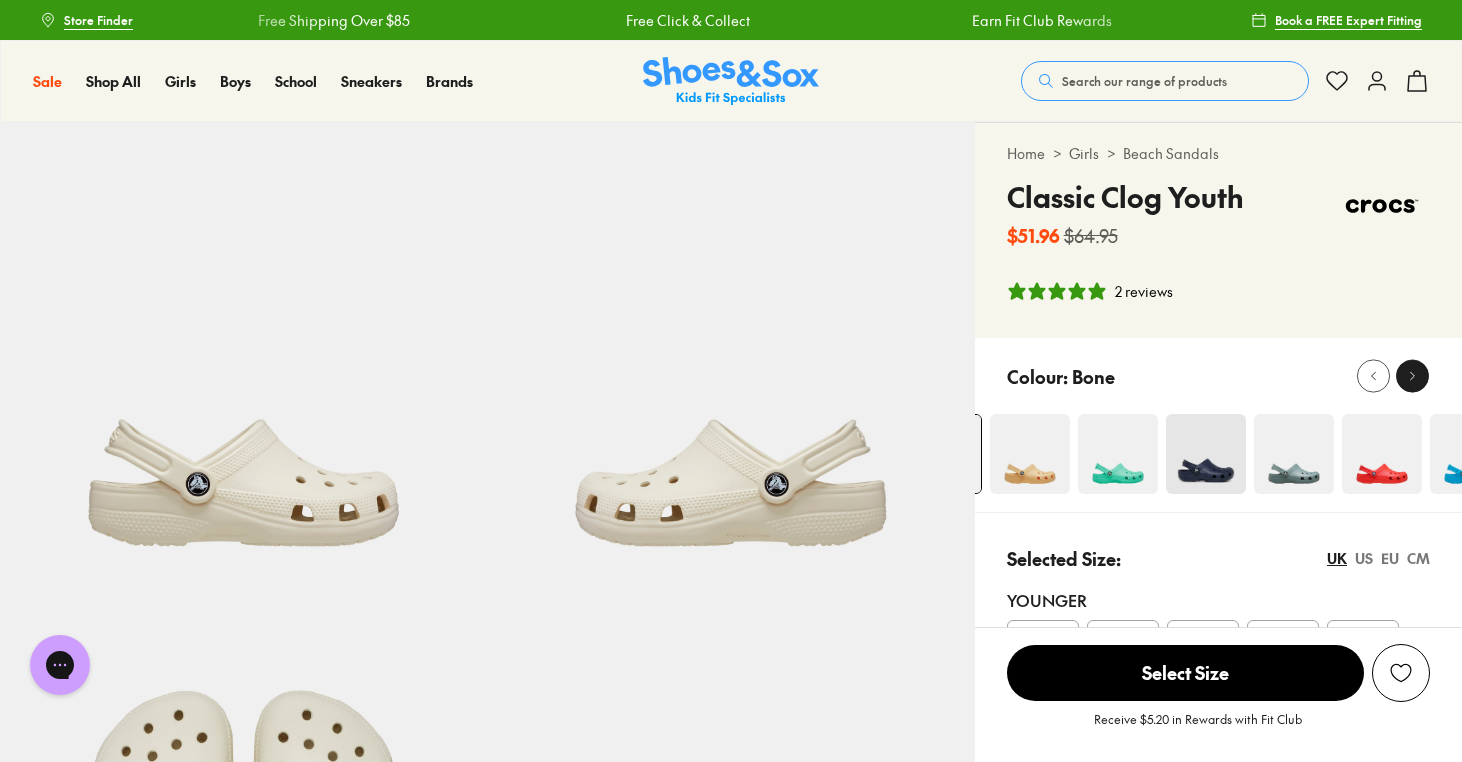 click 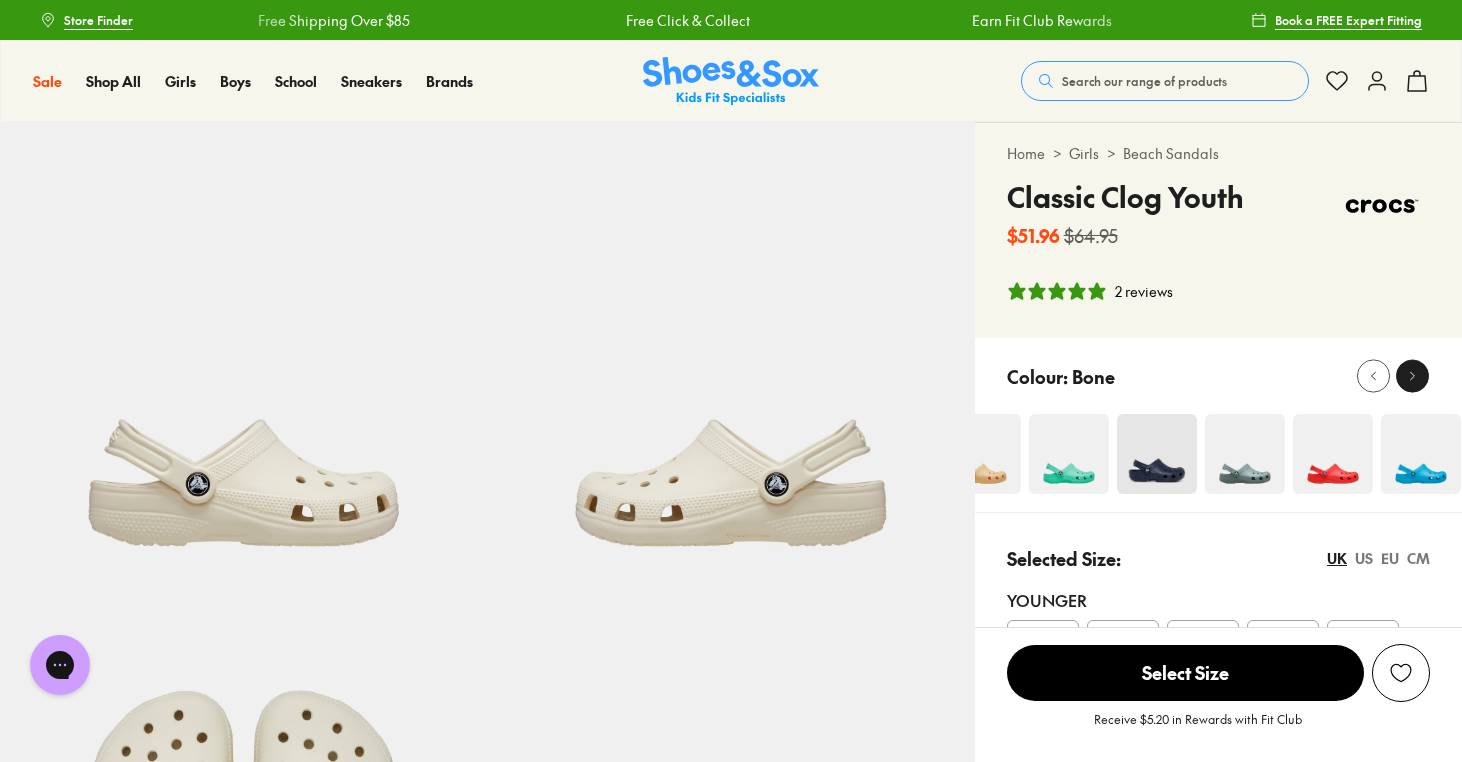 click 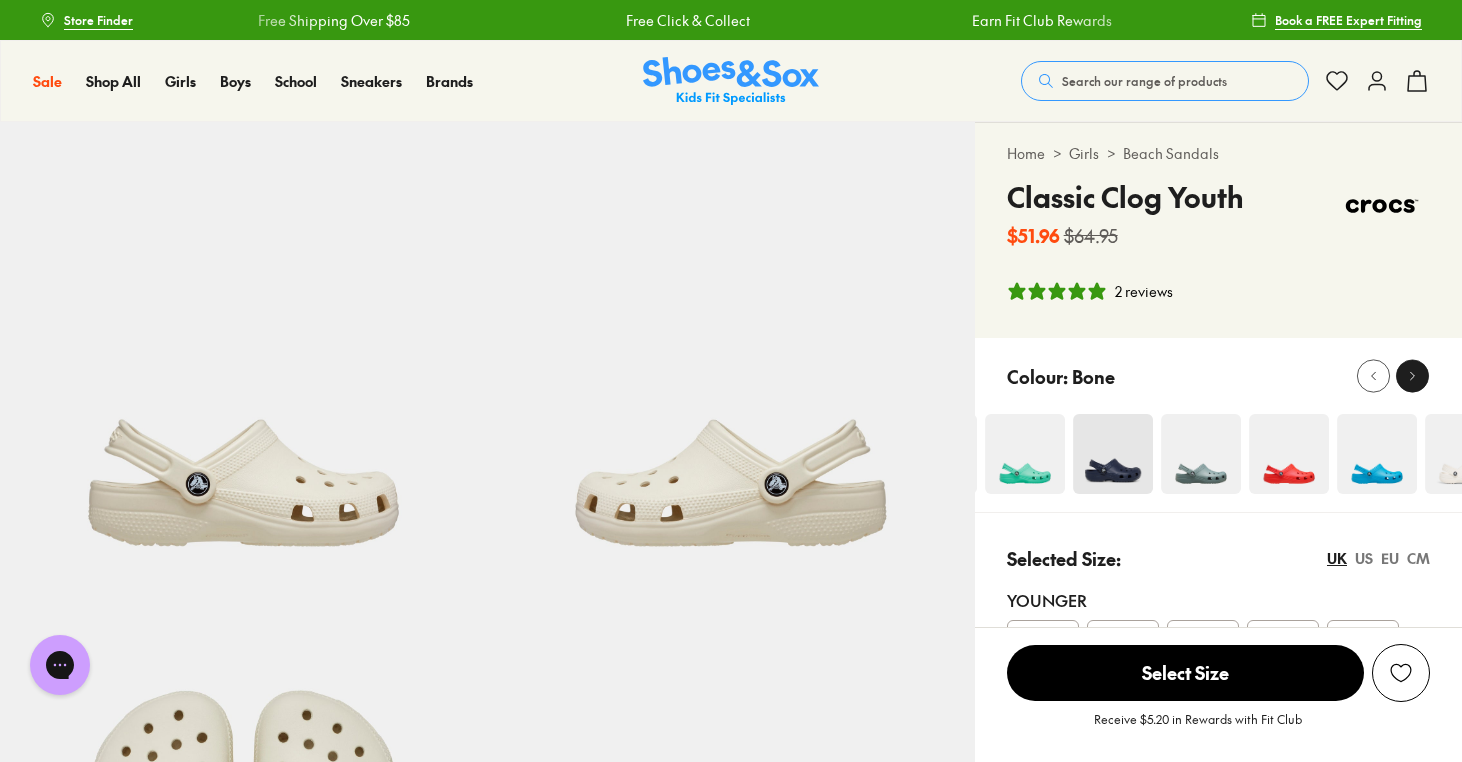 click 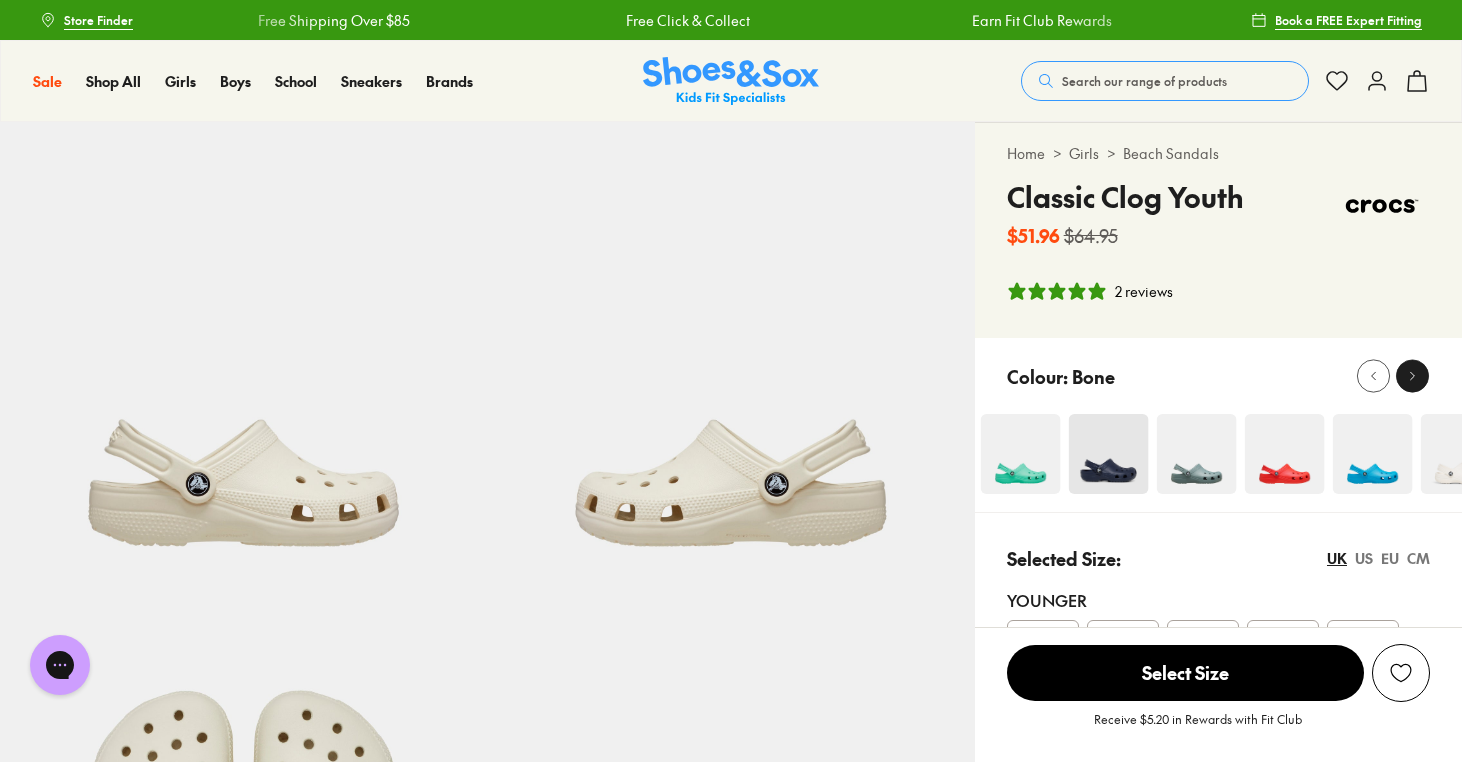 click 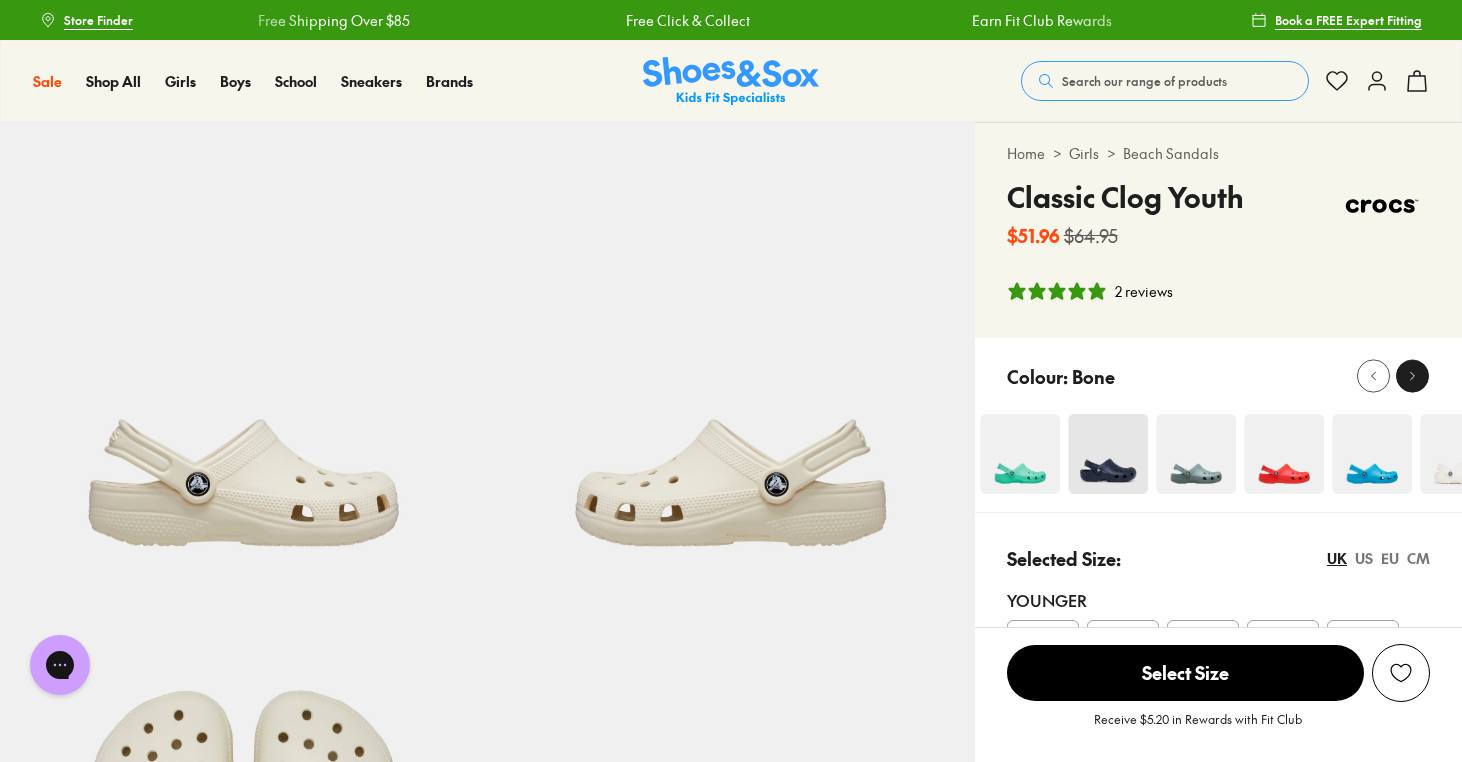 click 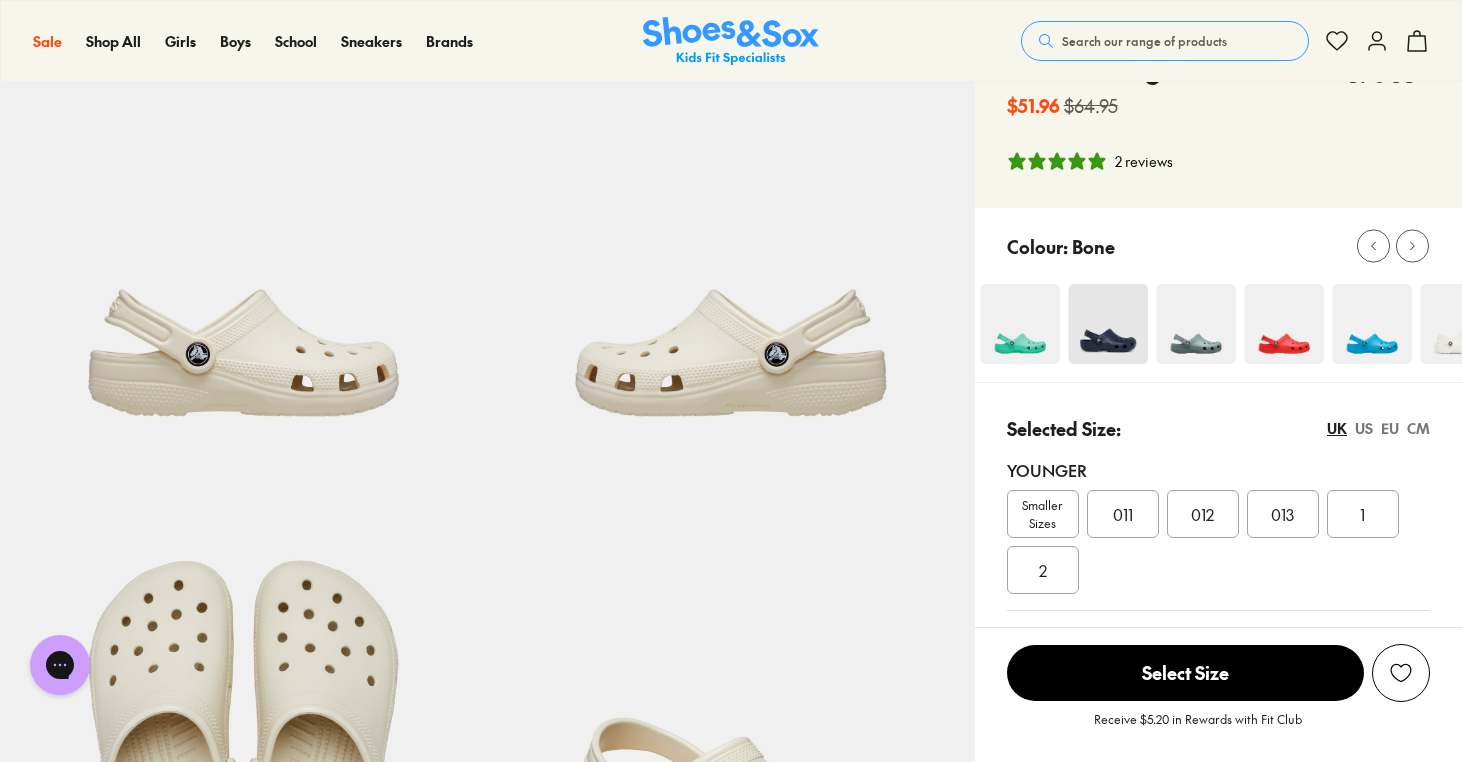 scroll, scrollTop: 134, scrollLeft: 0, axis: vertical 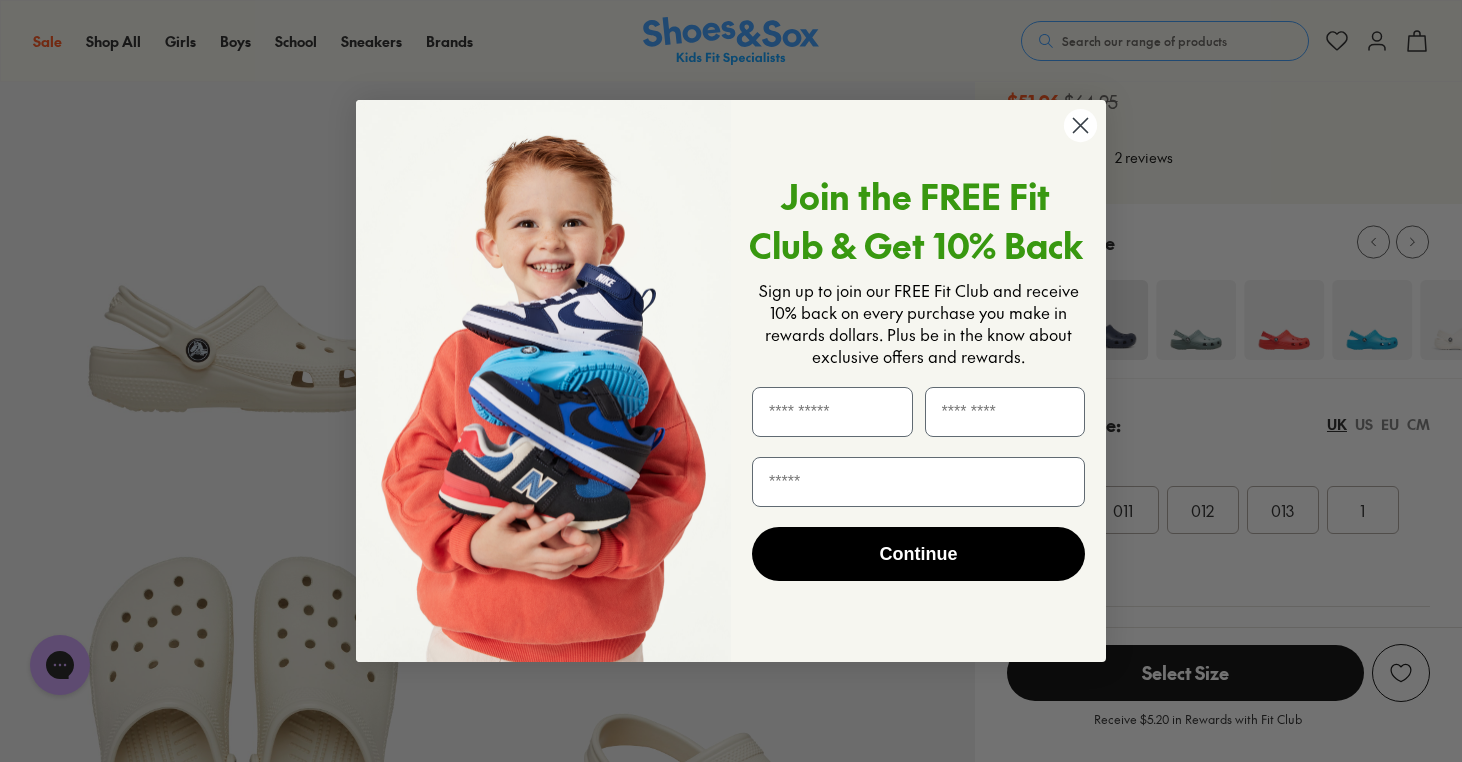 click 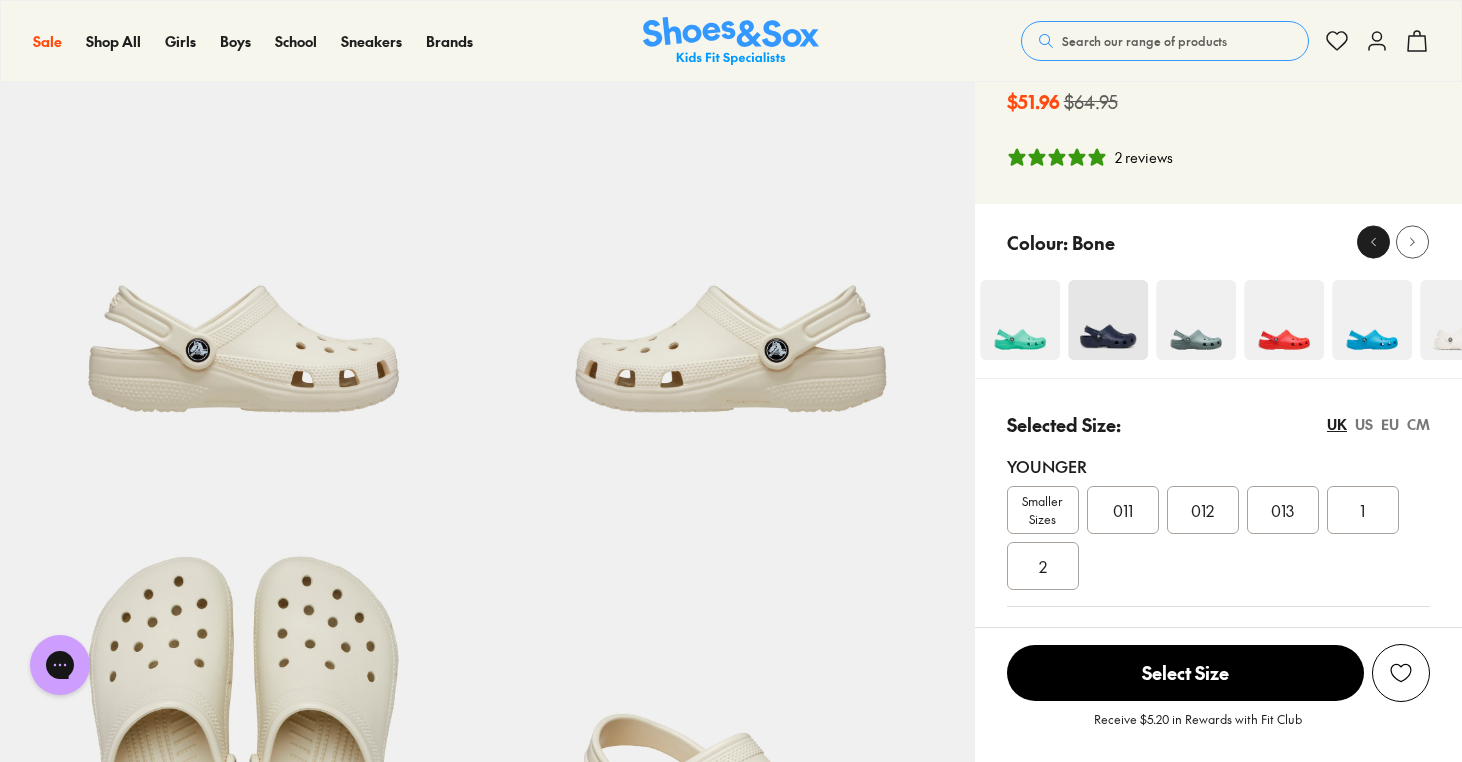 click 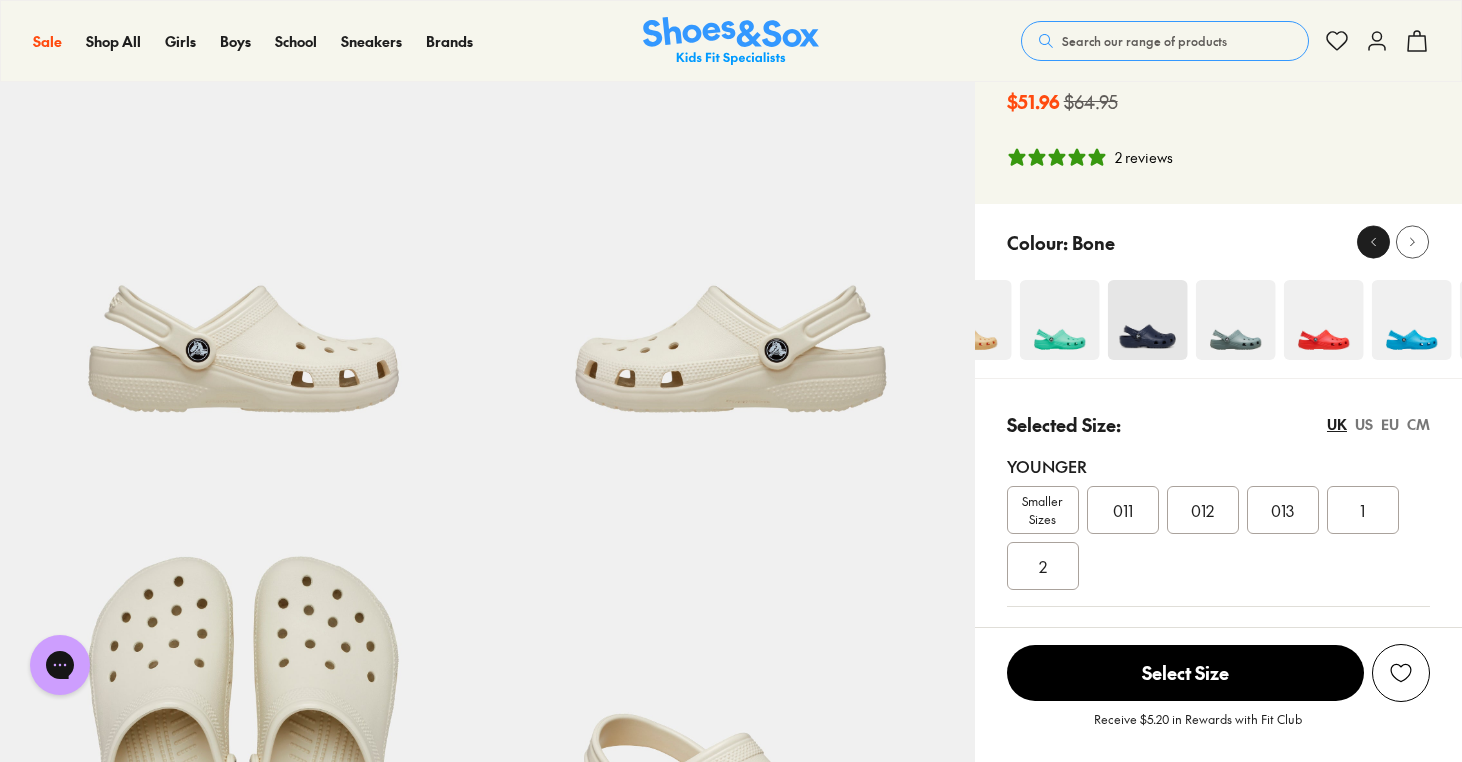click 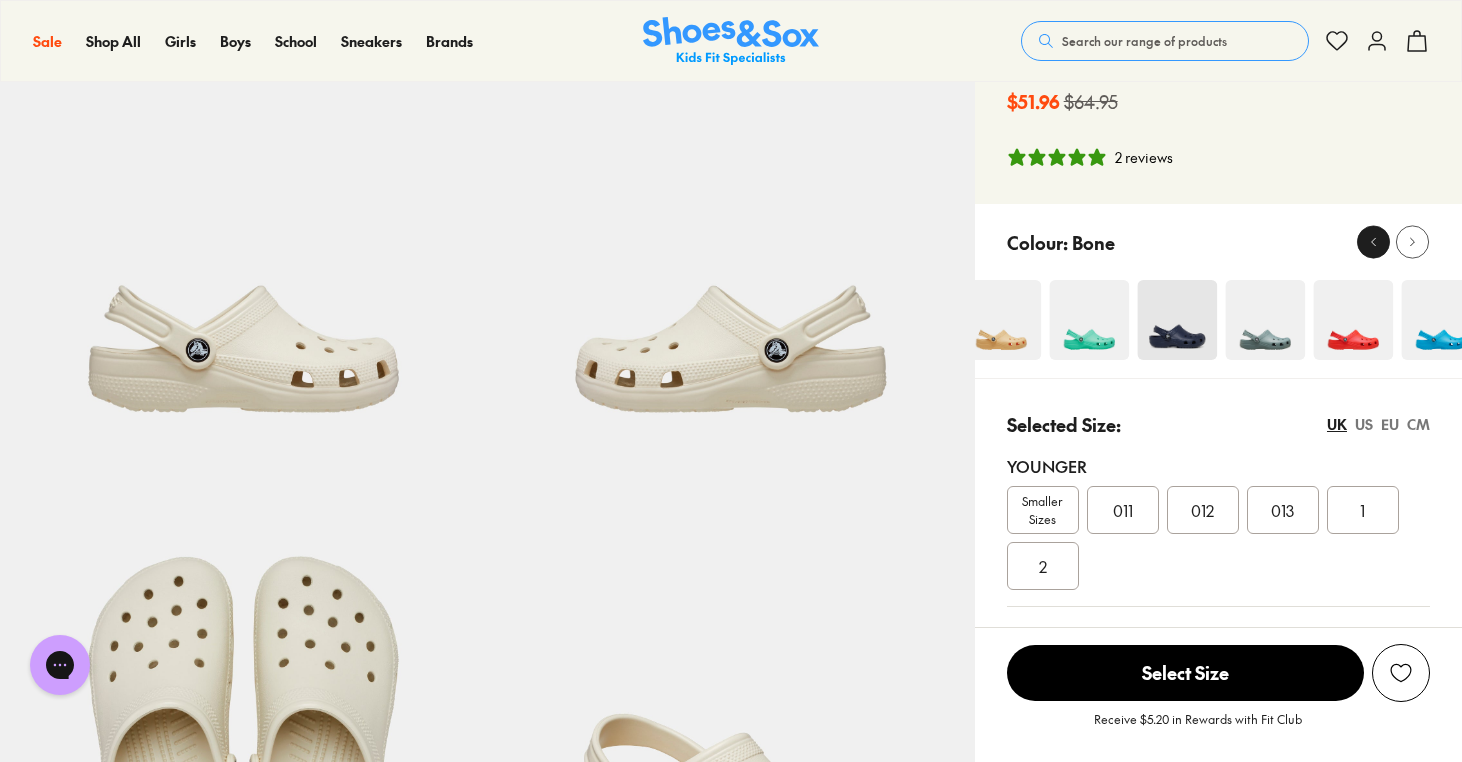 click 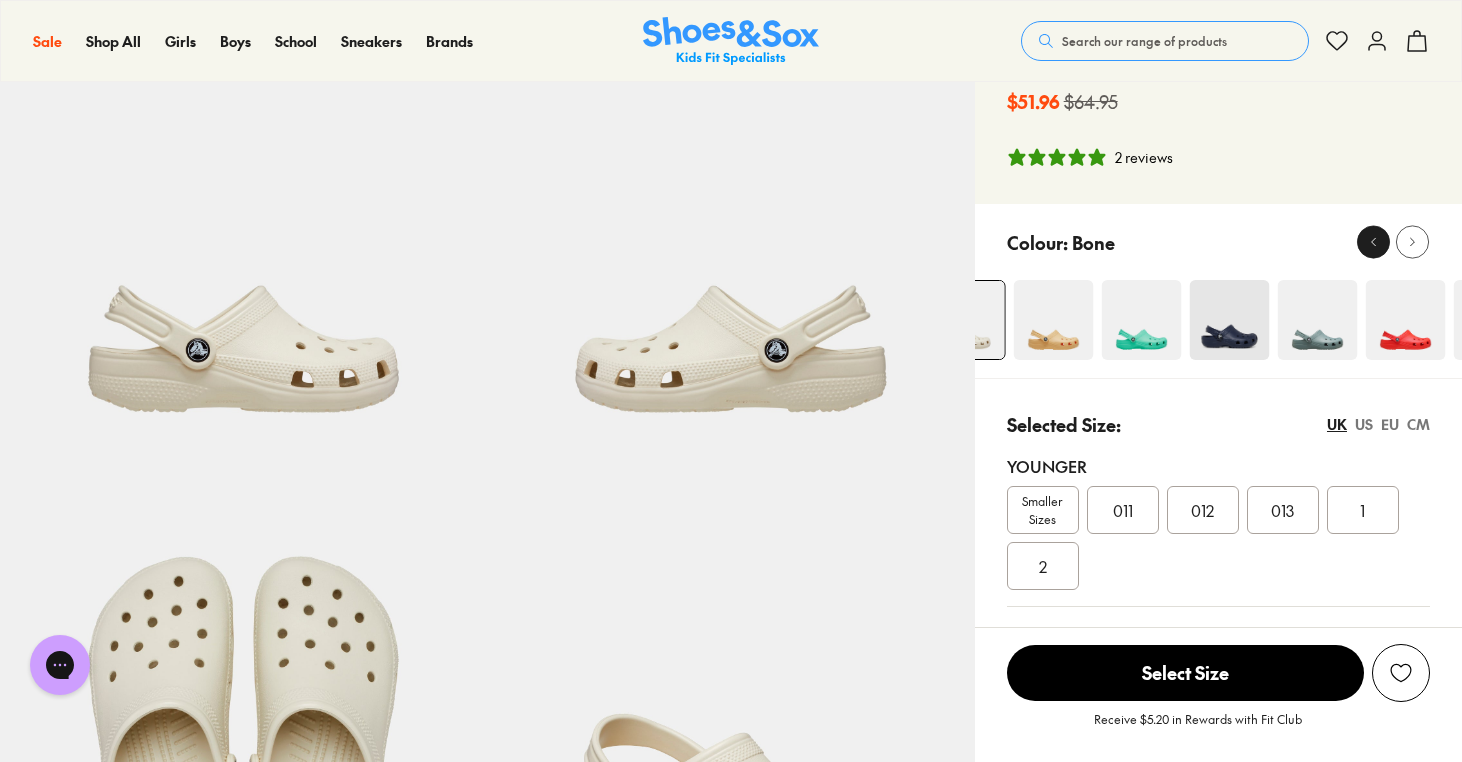 click 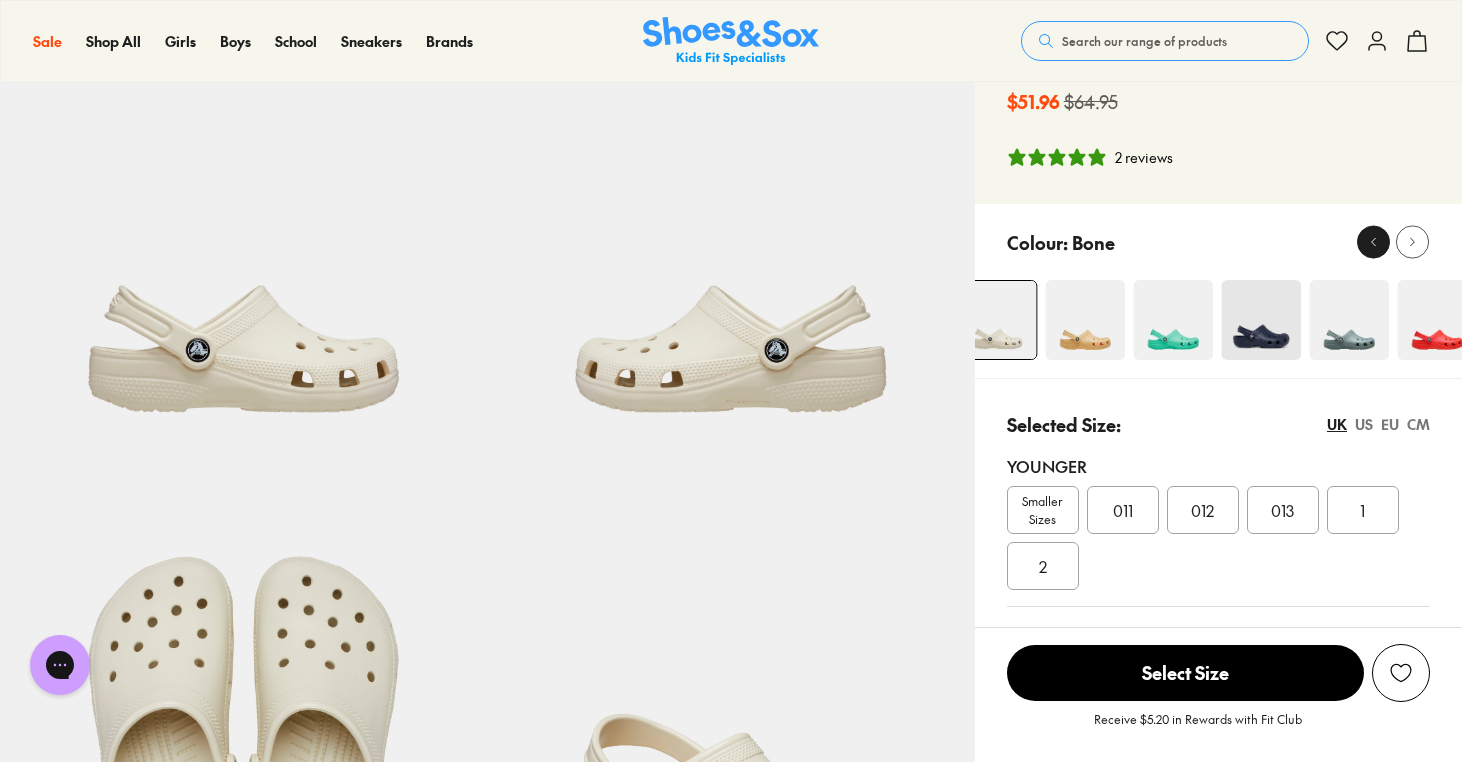 click 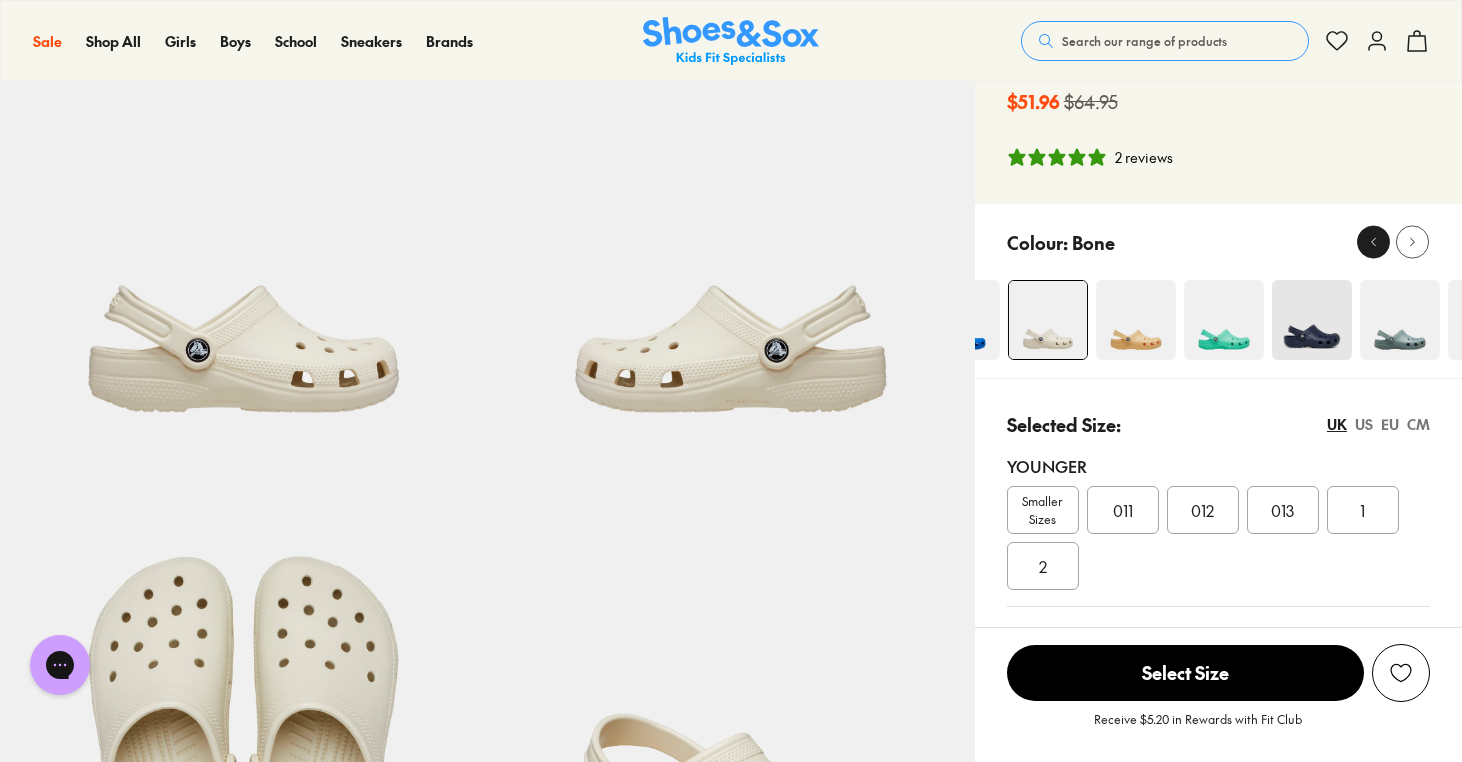 click 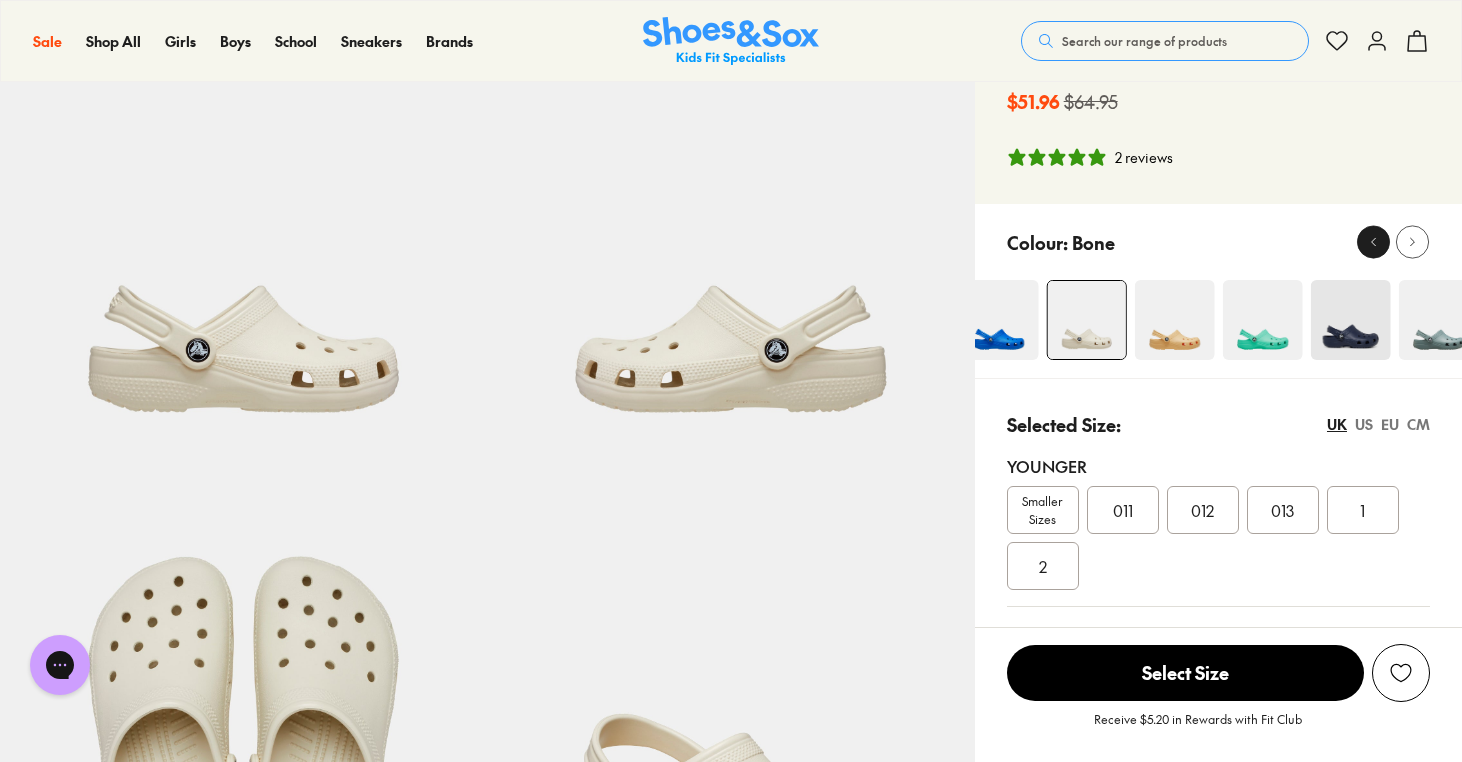 click 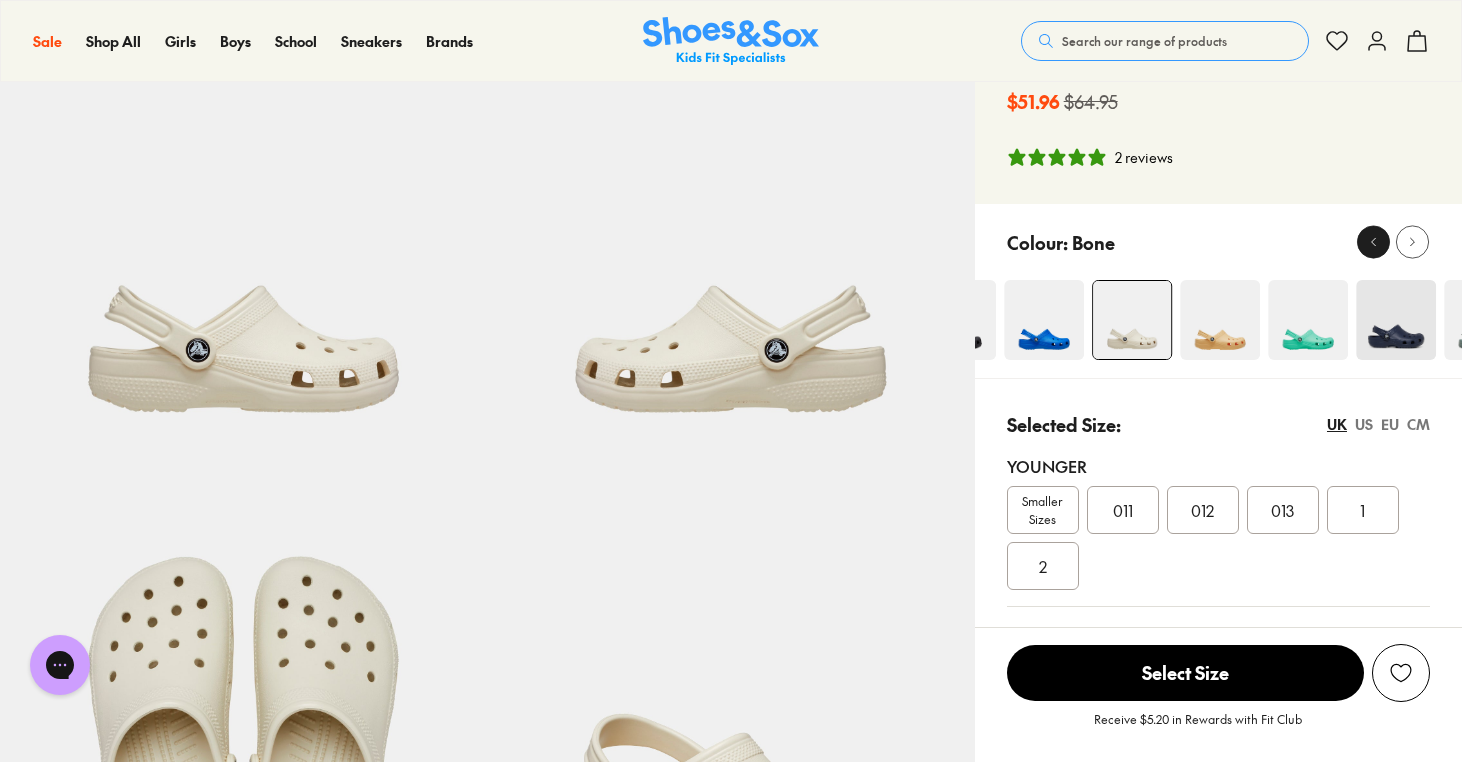 click 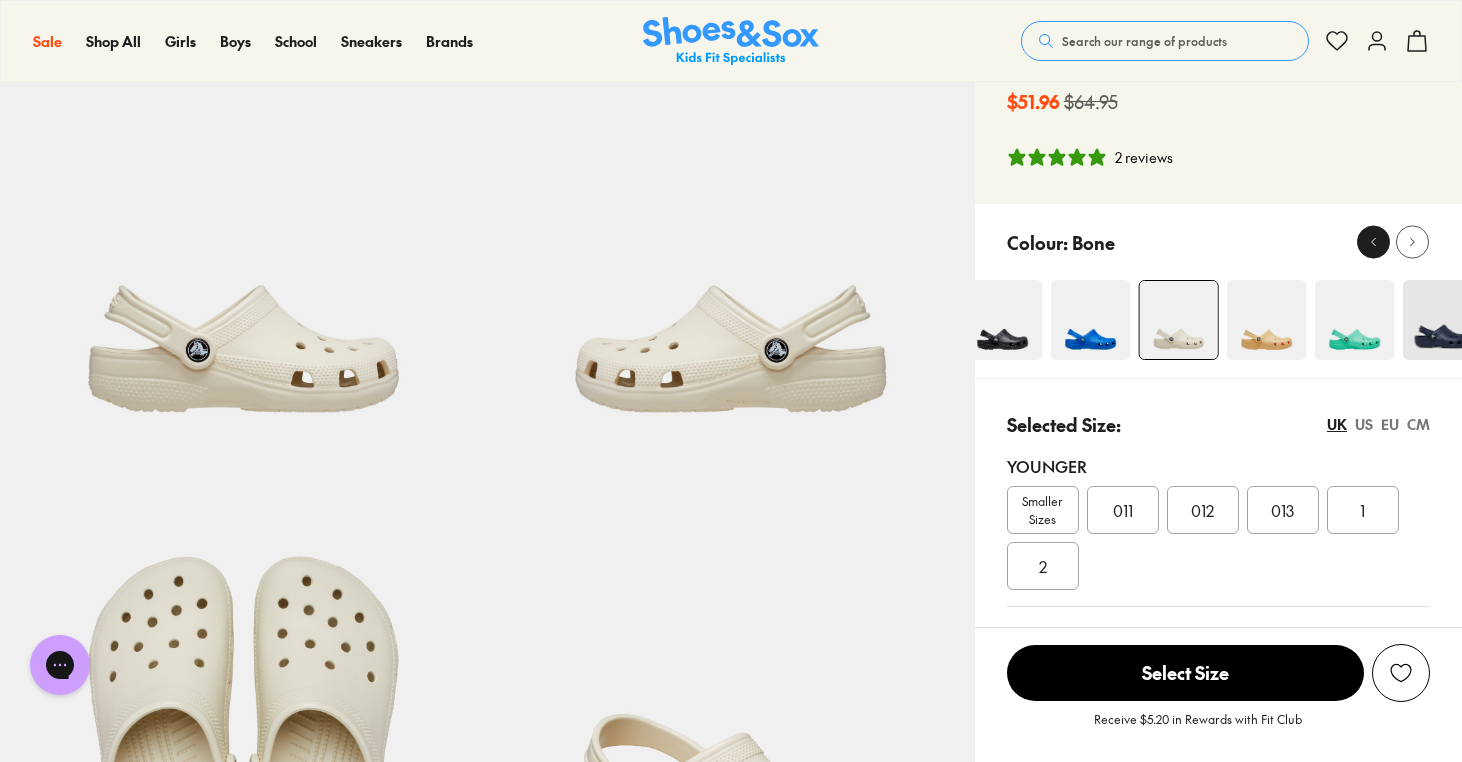 click 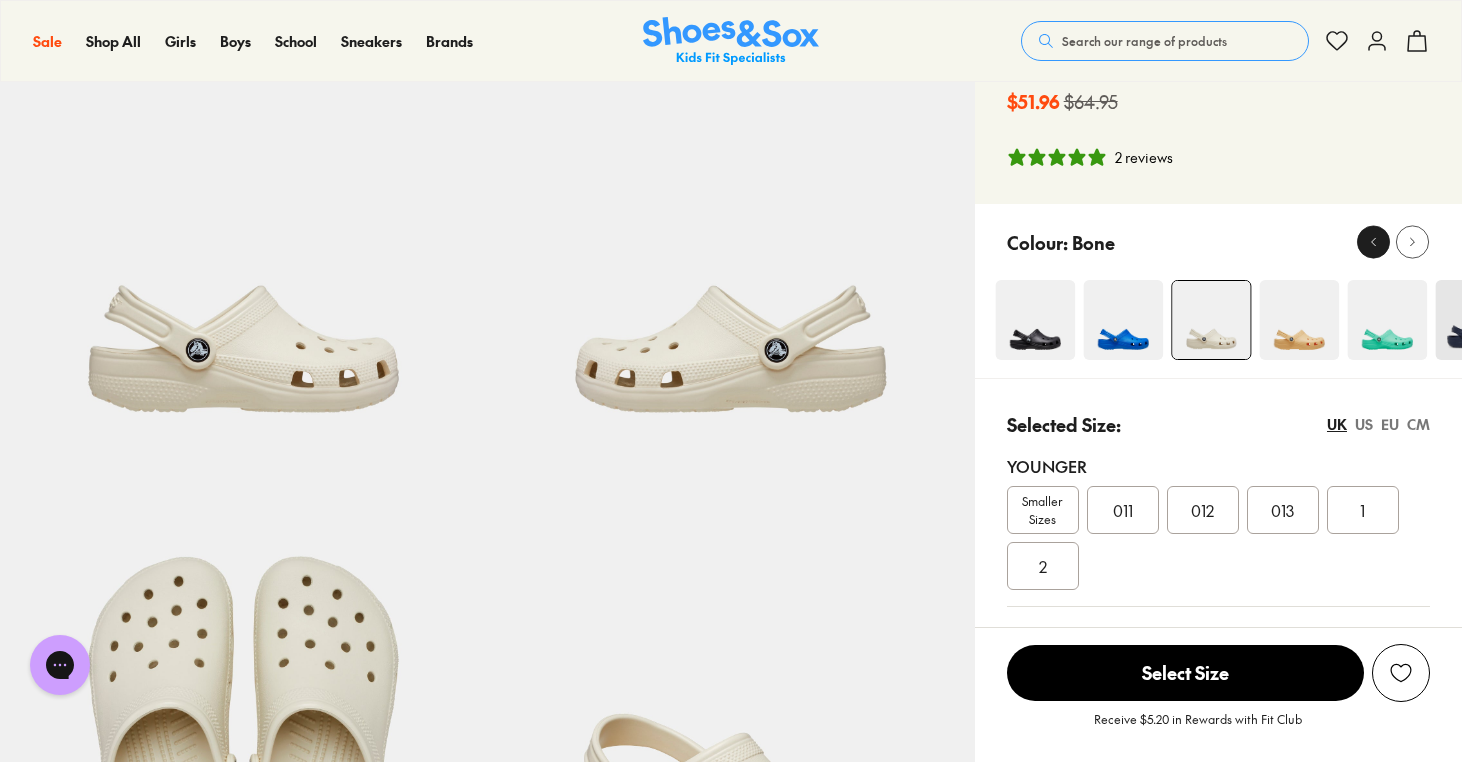 click 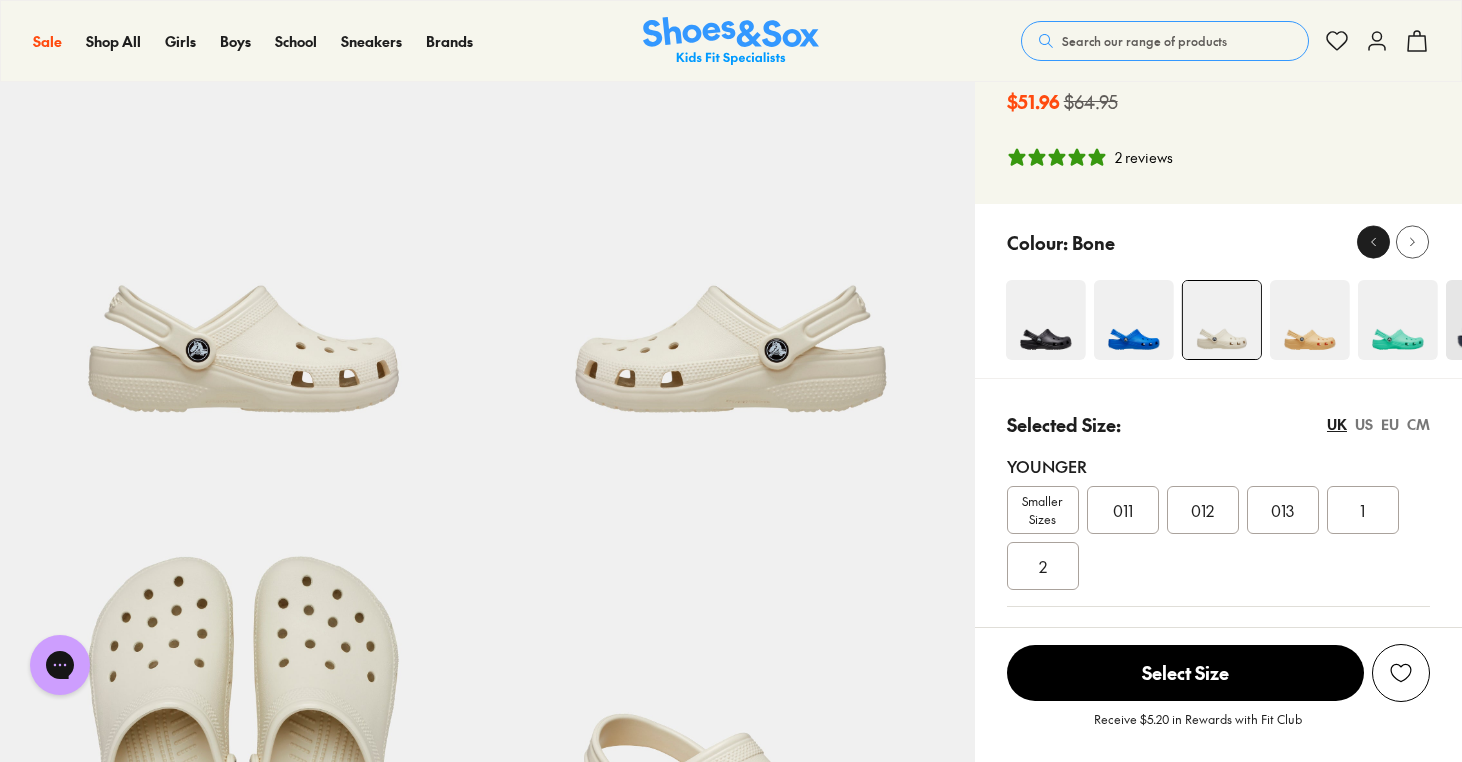 click 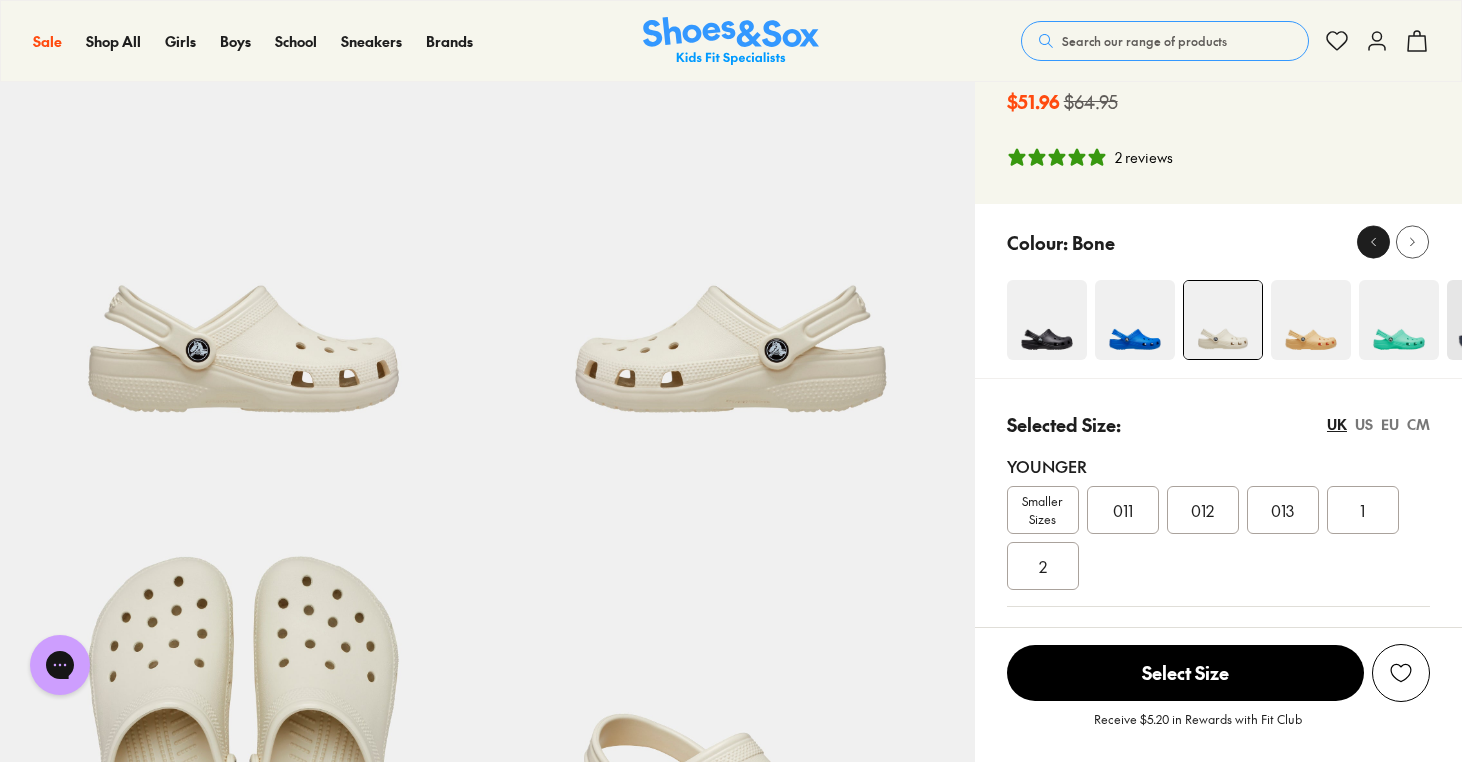 click 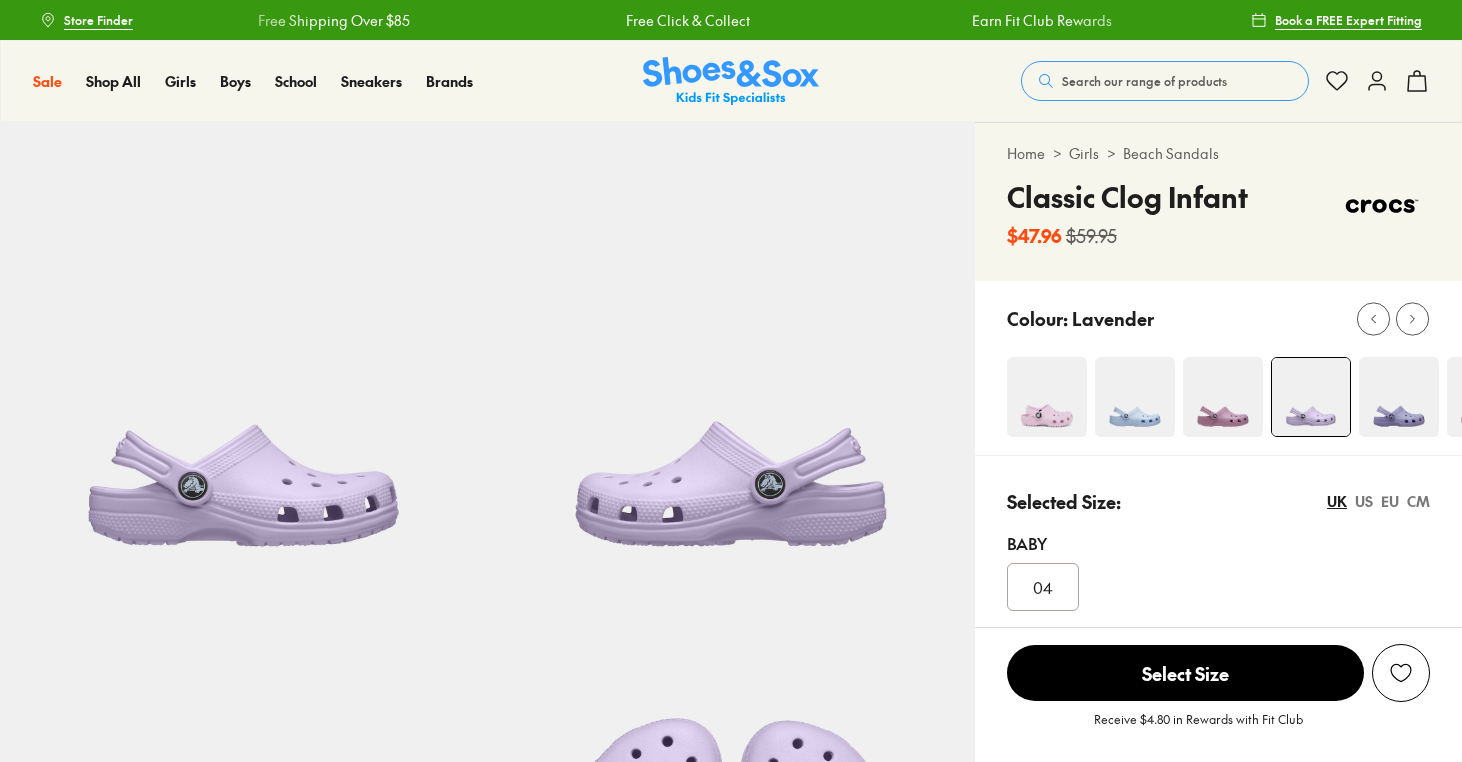 scroll, scrollTop: 0, scrollLeft: 0, axis: both 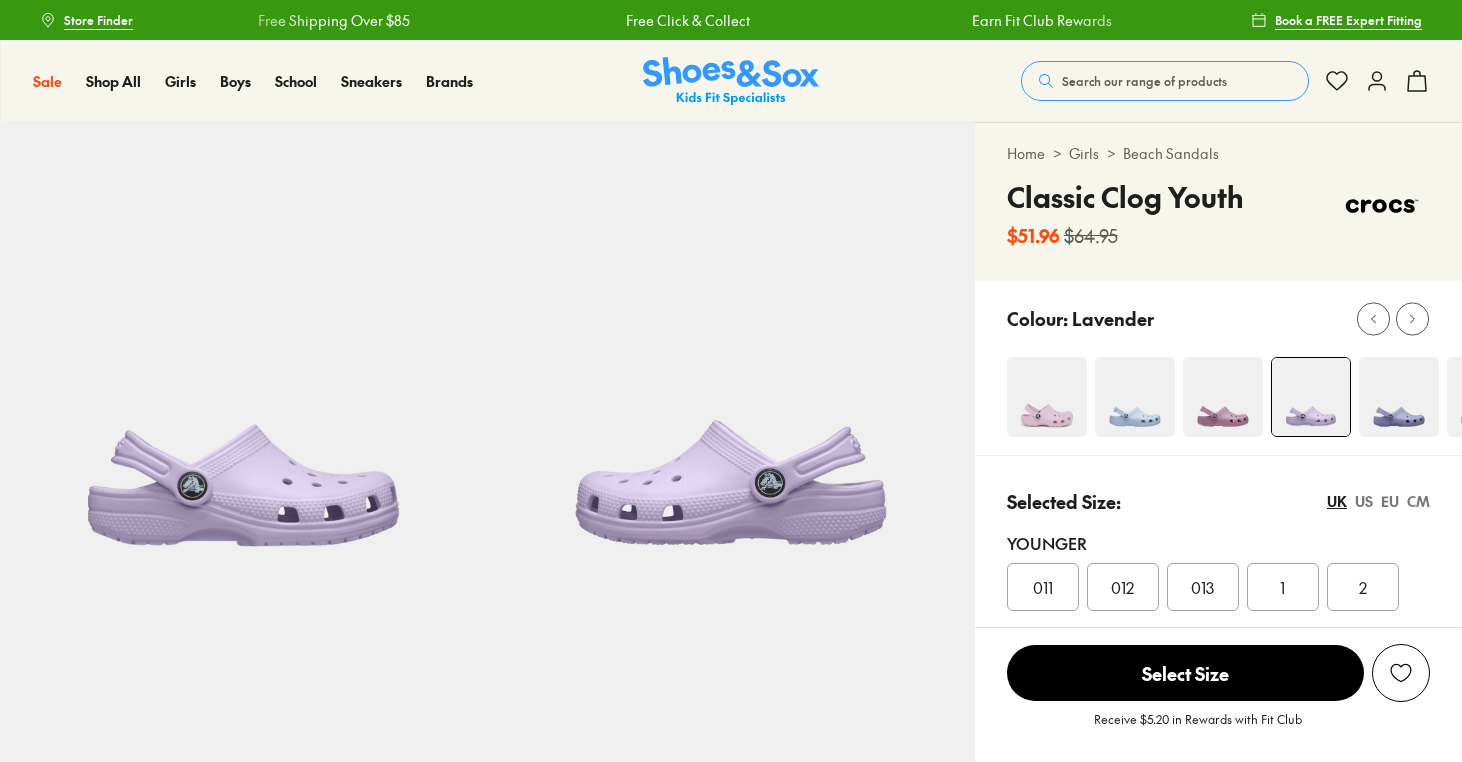 select on "*" 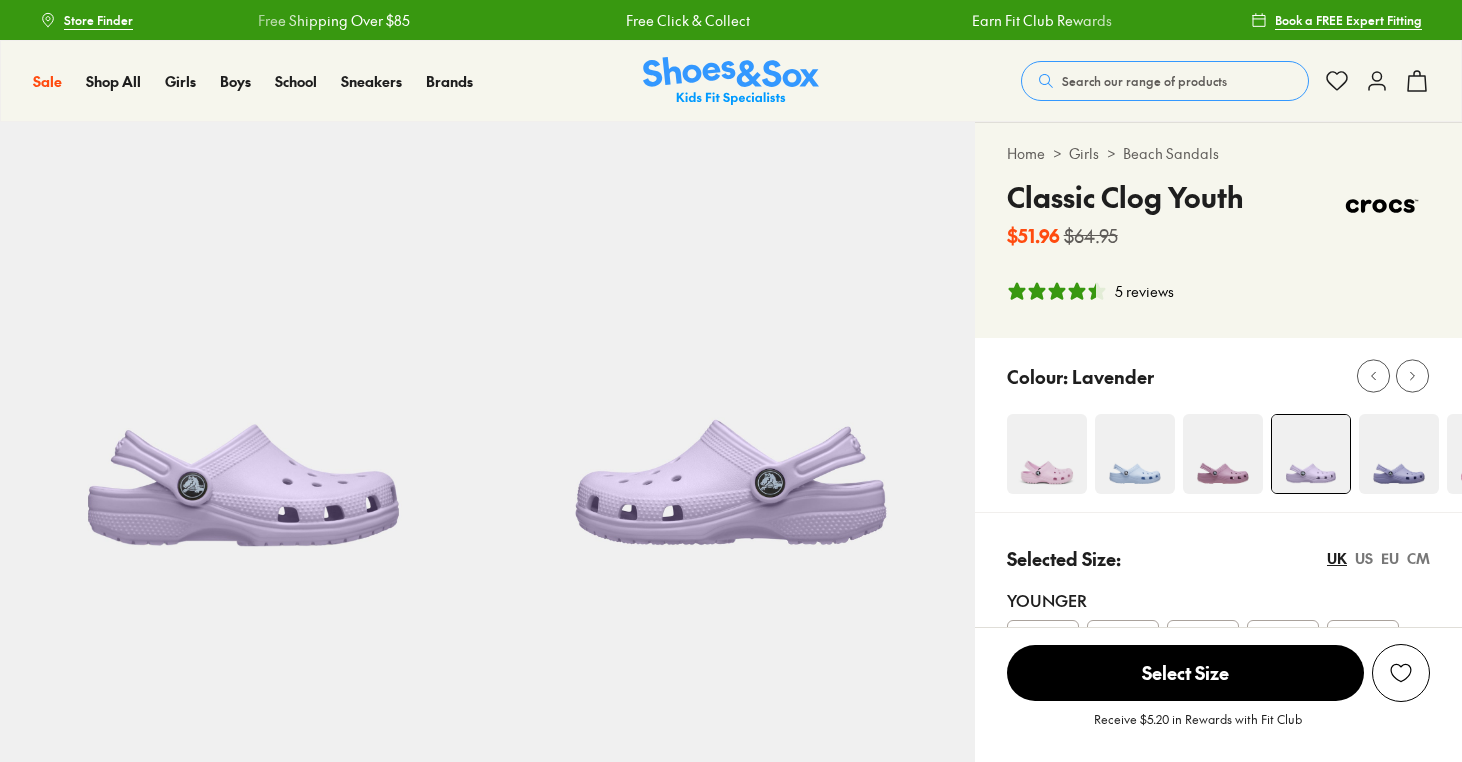 scroll, scrollTop: 0, scrollLeft: 0, axis: both 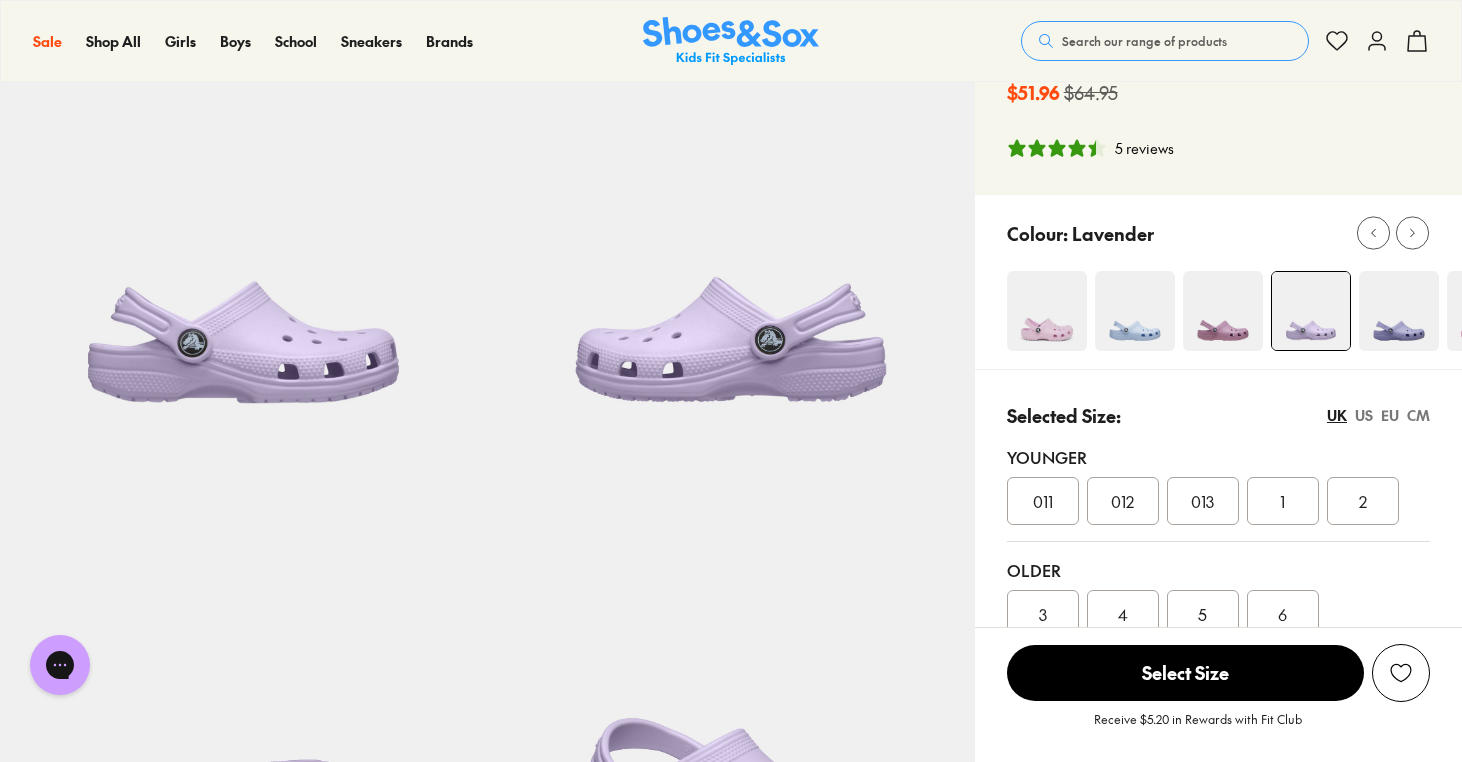 click on "2" at bounding box center (1363, 501) 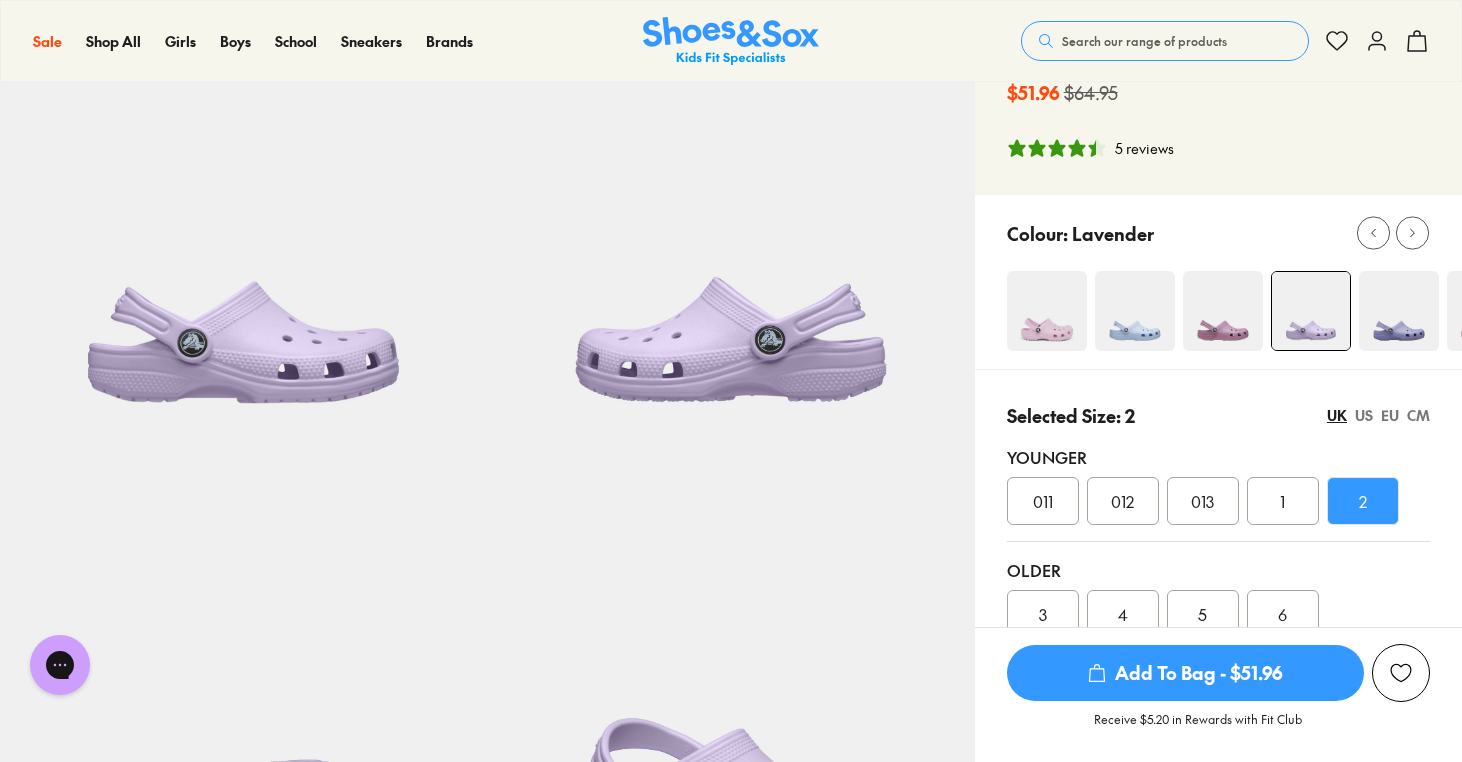 click on "Add To Bag - $51.96" at bounding box center [1185, 673] 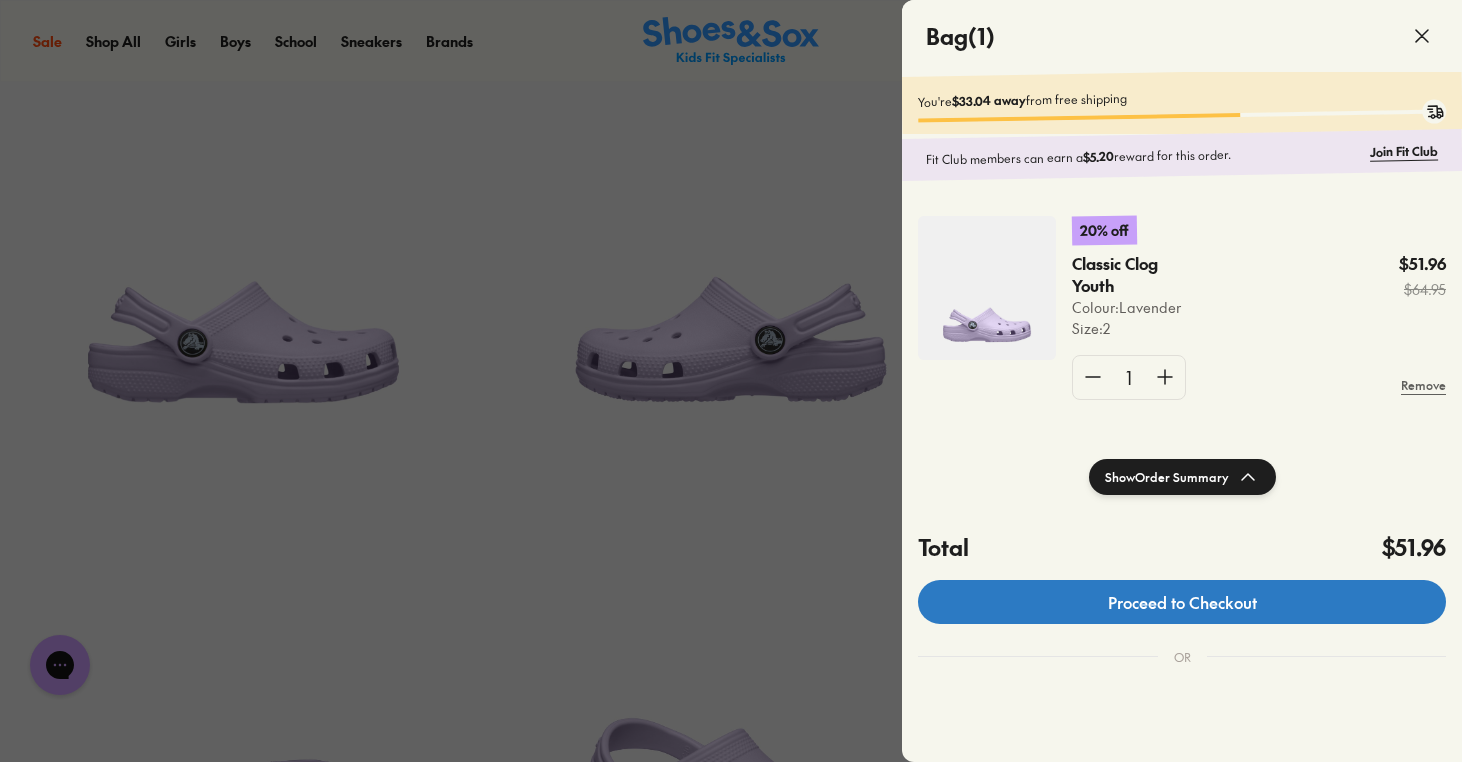 click on "Proceed to Checkout" 